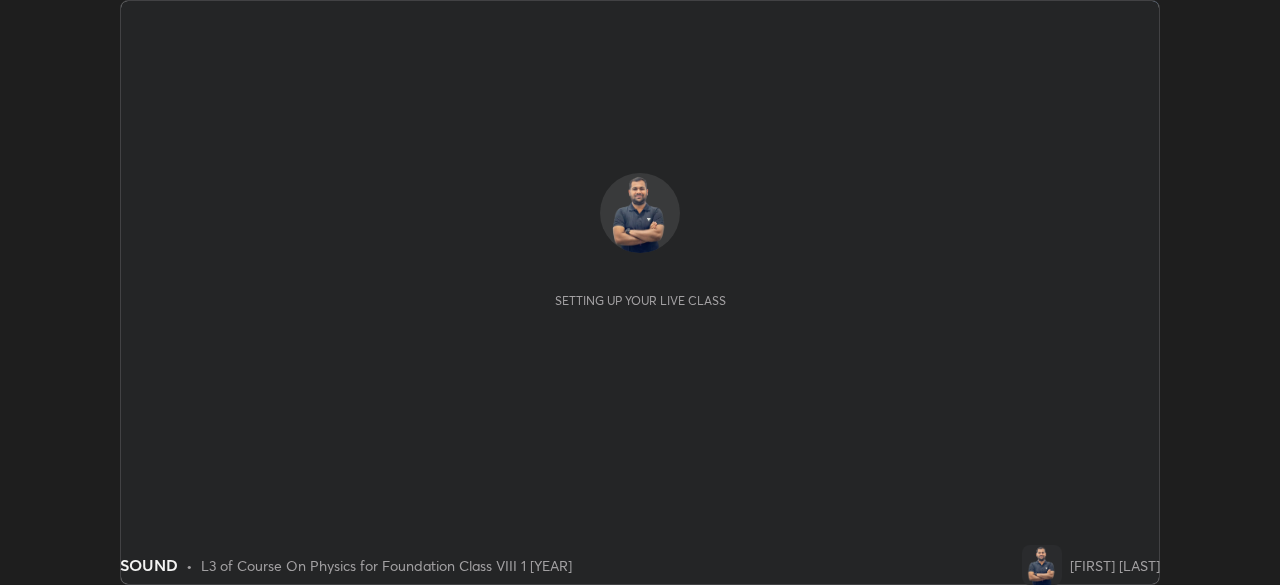 scroll, scrollTop: 0, scrollLeft: 0, axis: both 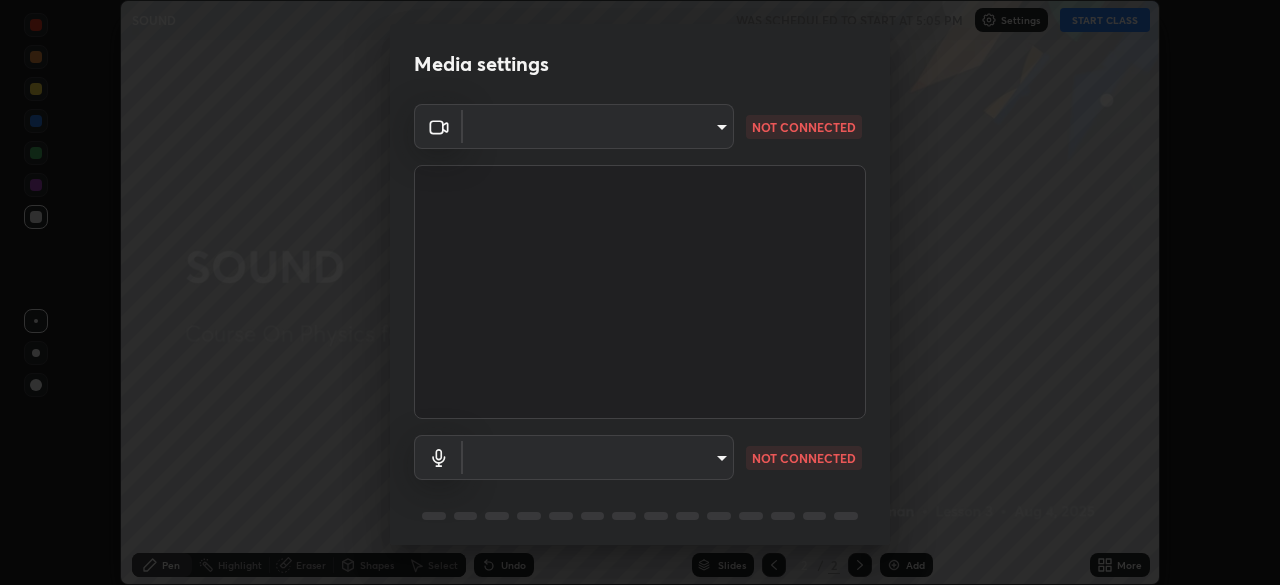 click on "Erase all SOUND WAS SCHEDULED TO START AT  5:05 PM Settings START CLASS Setting up your live class SOUND • L3 of Course On Physics for Foundation Class VIII 1 [YEAR] [FIRST] [LAST] Pen Highlight Eraser Shapes Select Undo Slides 2 / 2 Add More Enable hand raising Enable raise hand to speak to learners. Once enabled, chat will be turned off temporarily. Enable x   No doubts shared Encourage your learners to ask a doubt for better clarity Report an issue Reason for reporting Buffering Chat not working Audio - Video sync issue Educator video quality low ​ Attach an image Report Media settings ​ NOT CONNECTED ​ NOT CONNECTED 1 / 5 Next" at bounding box center (640, 292) 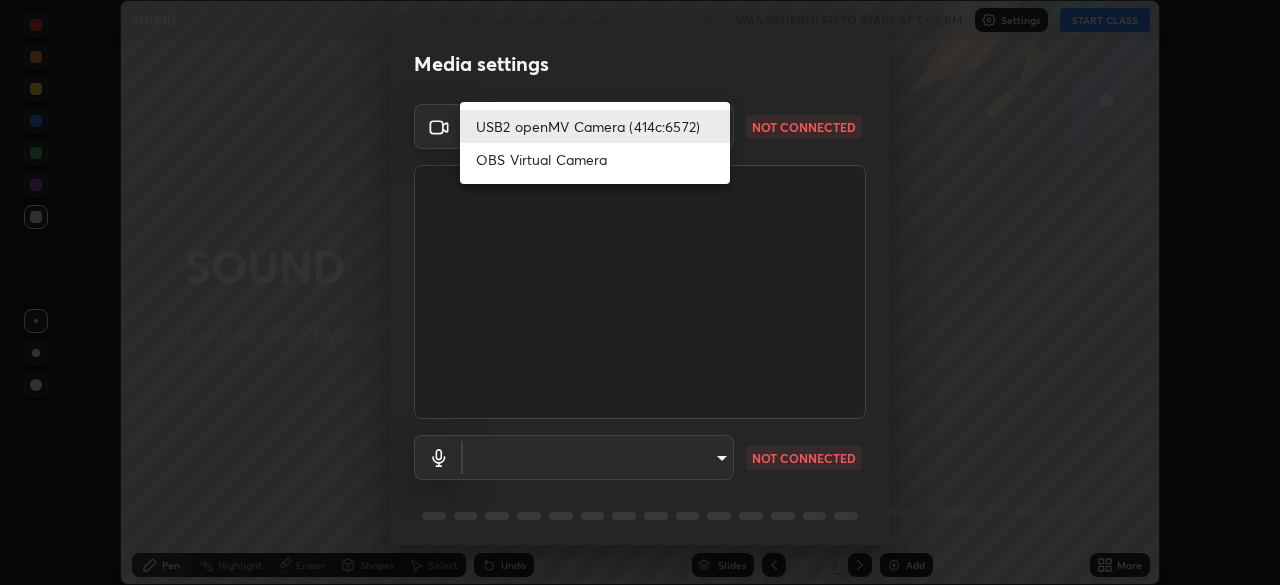 click on "OBS Virtual Camera" at bounding box center (595, 159) 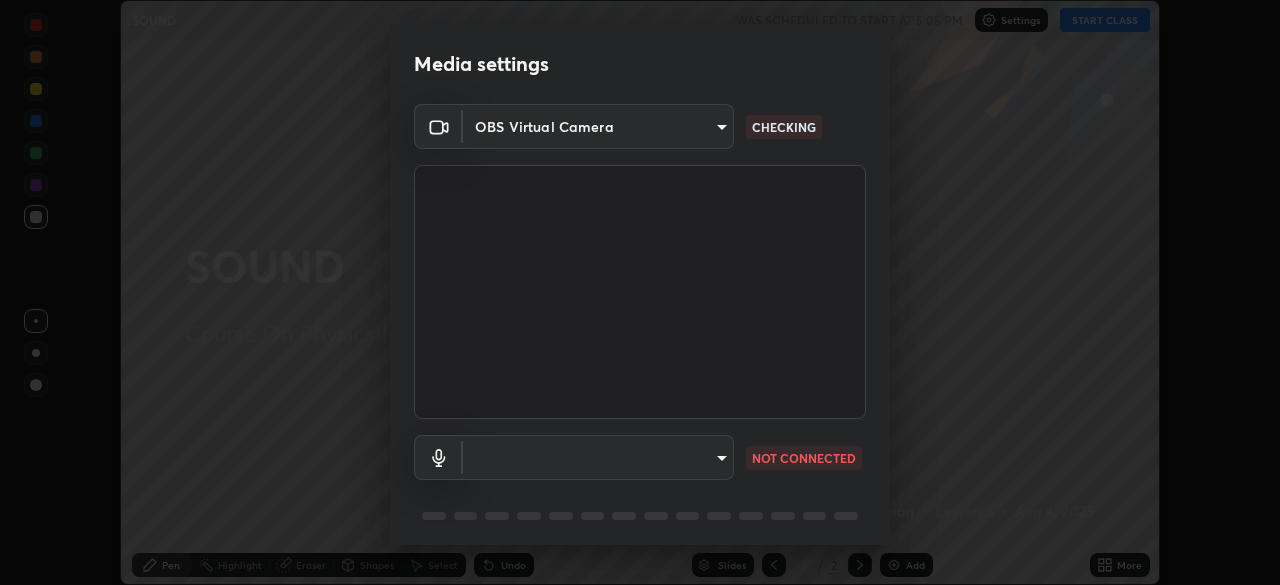 click on "Erase all SOUND WAS SCHEDULED TO START AT  5:05 PM Settings START CLASS Setting up your live class SOUND • L3 of Course On Physics for Foundation Class VIII 1 [YEAR] [FIRST] [LAST] Pen Highlight Eraser Shapes Select Undo Slides 2 / 2 Add More Enable hand raising Enable raise hand to speak to learners. Once enabled, chat will be turned off temporarily. Enable x   No doubts shared Encourage your learners to ask a doubt for better clarity Report an issue Reason for reporting Buffering Chat not working Audio - Video sync issue Educator video quality low ​ Attach an image Report Media settings OBS Virtual Camera [HASH] CHECKING ​ NOT CONNECTED 1 / 5 Next" at bounding box center (640, 292) 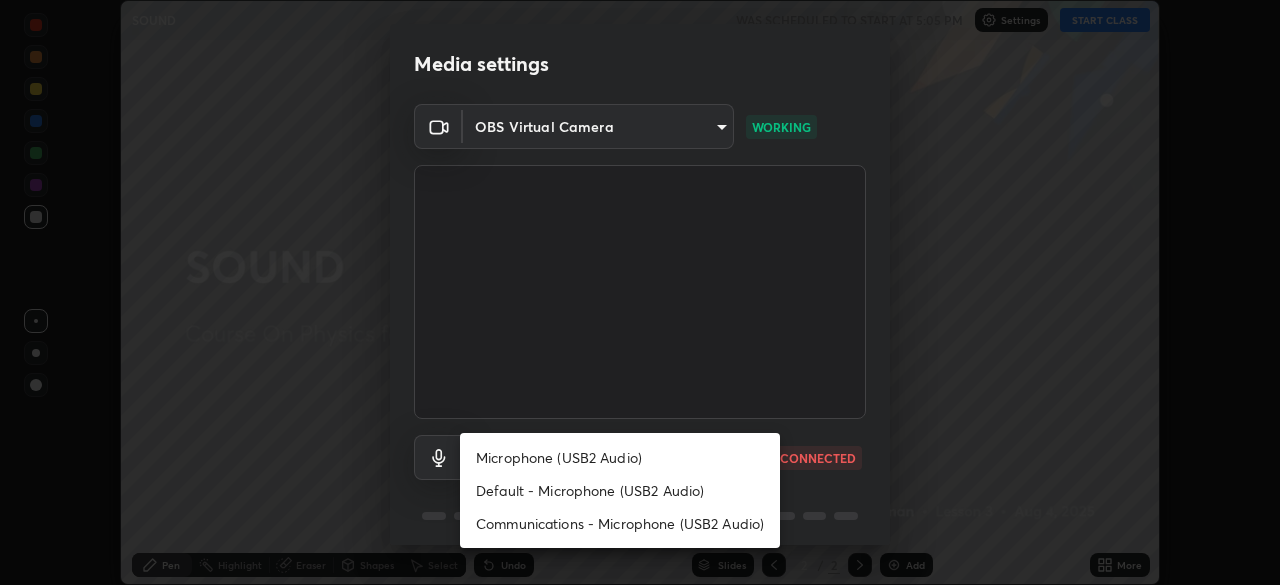 click on "Default - Microphone (USB2 Audio)" at bounding box center (620, 490) 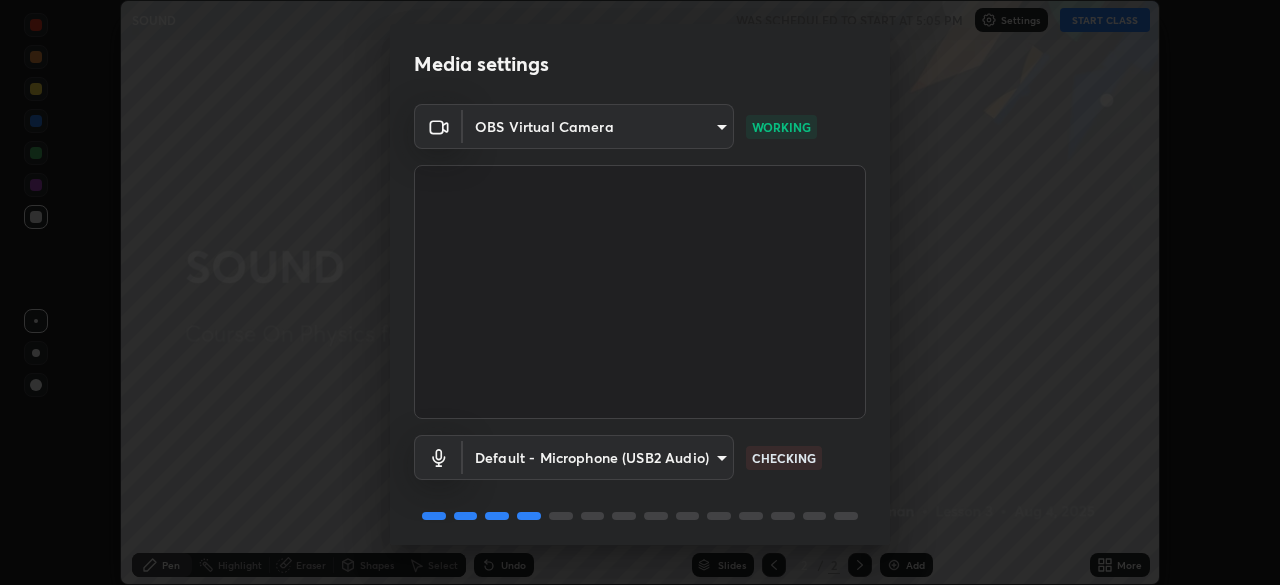 scroll, scrollTop: 71, scrollLeft: 0, axis: vertical 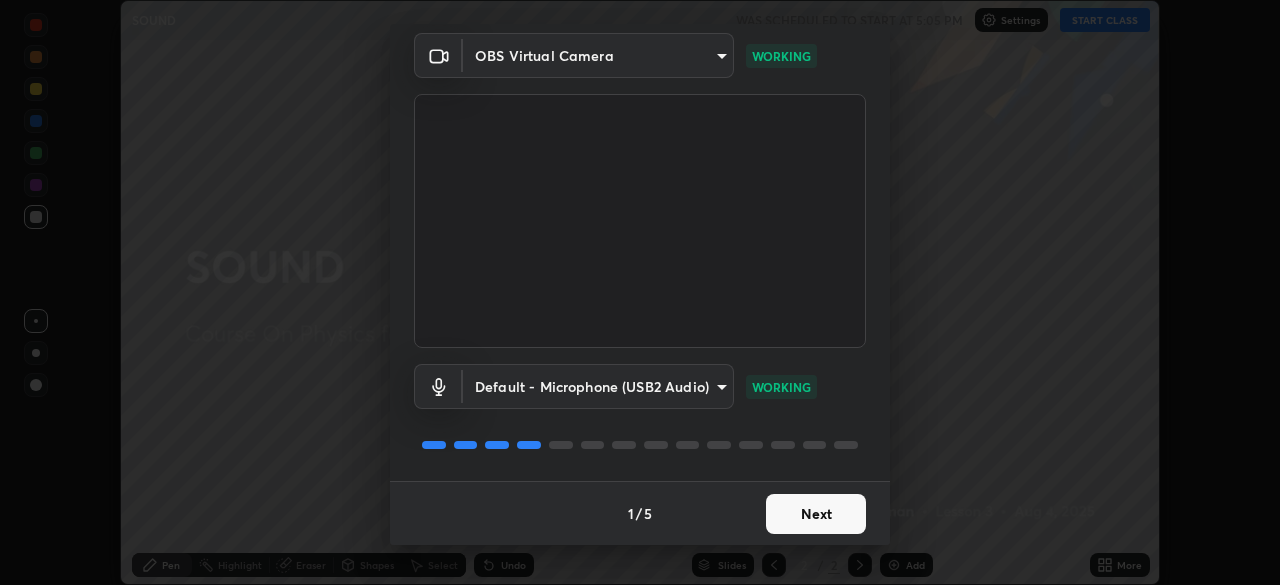 click on "Next" at bounding box center [816, 514] 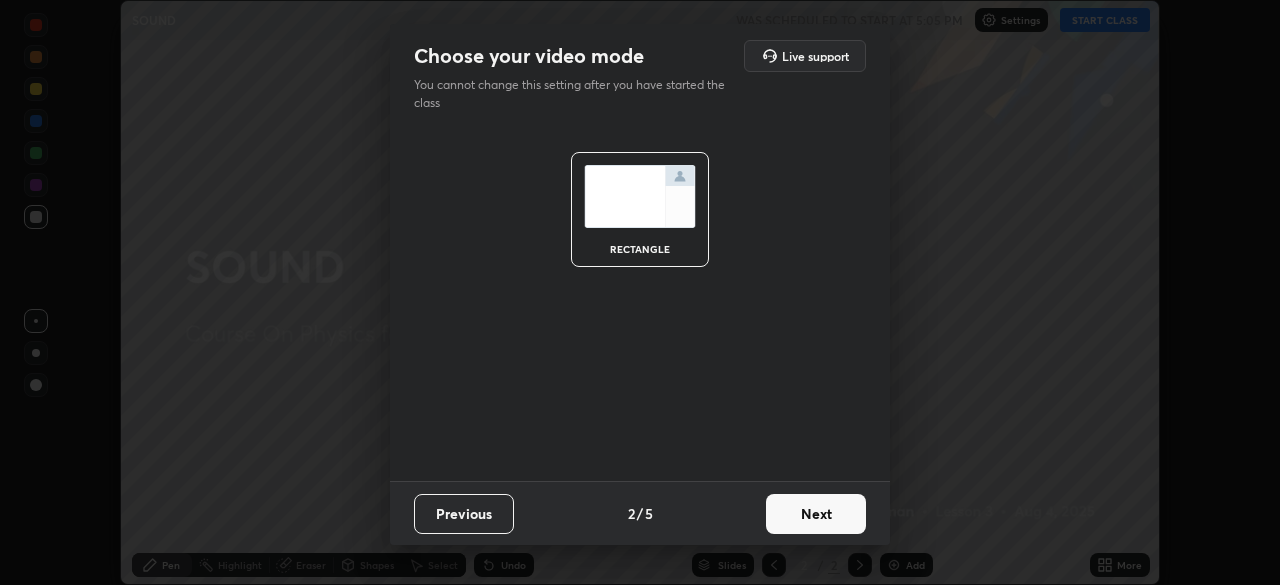 click on "Next" at bounding box center (816, 514) 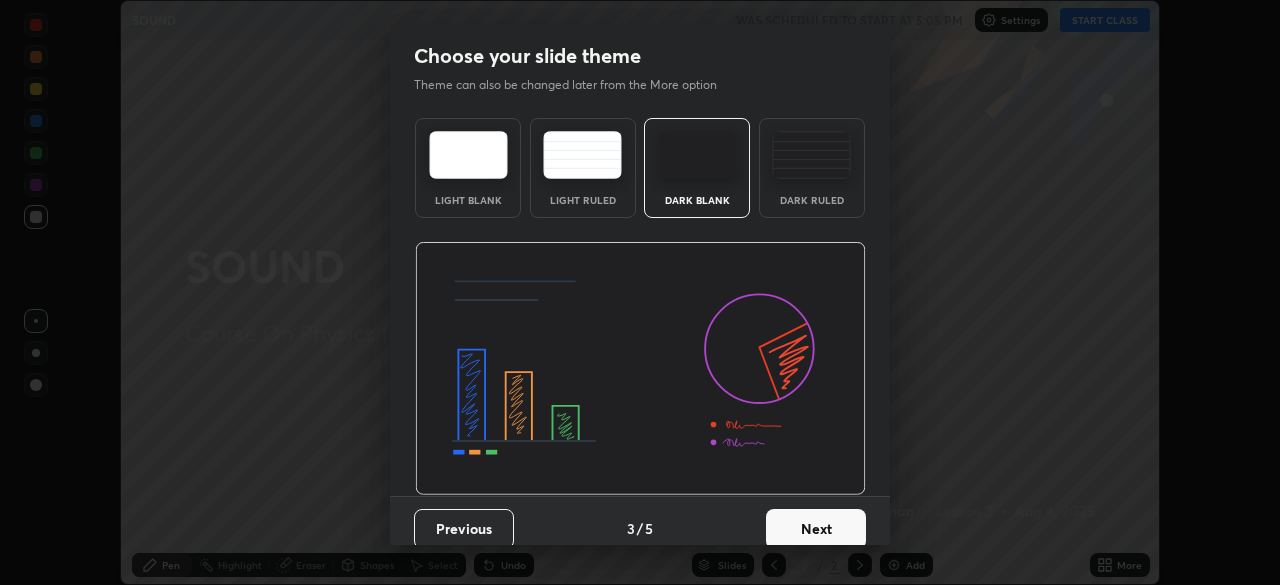 click on "Next" at bounding box center (816, 529) 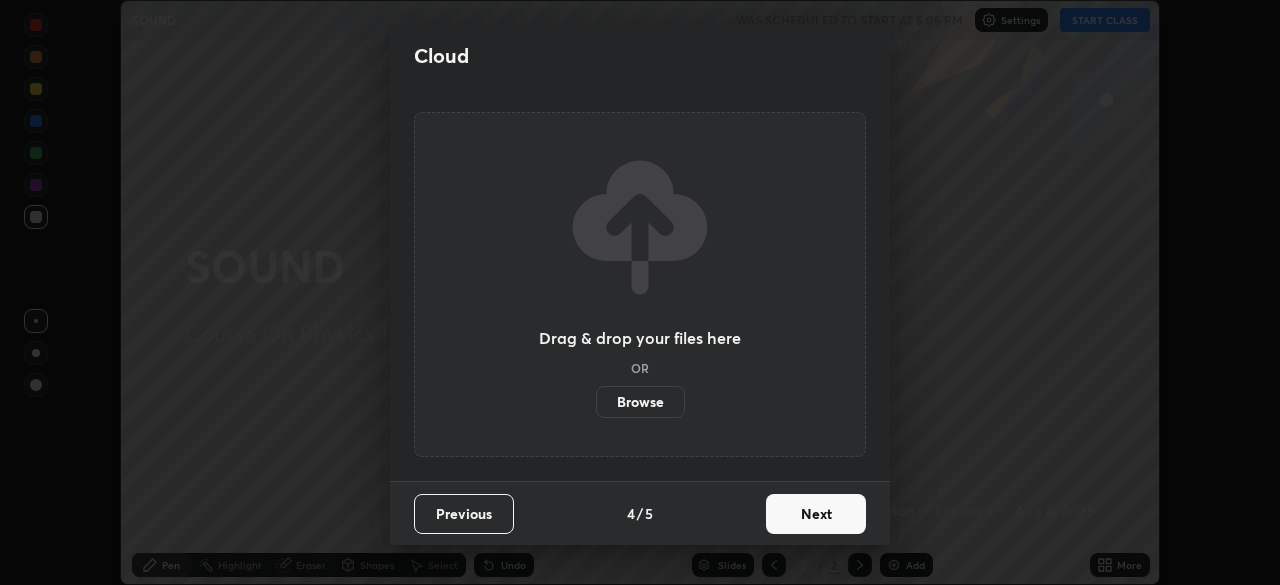 click on "Next" at bounding box center [816, 514] 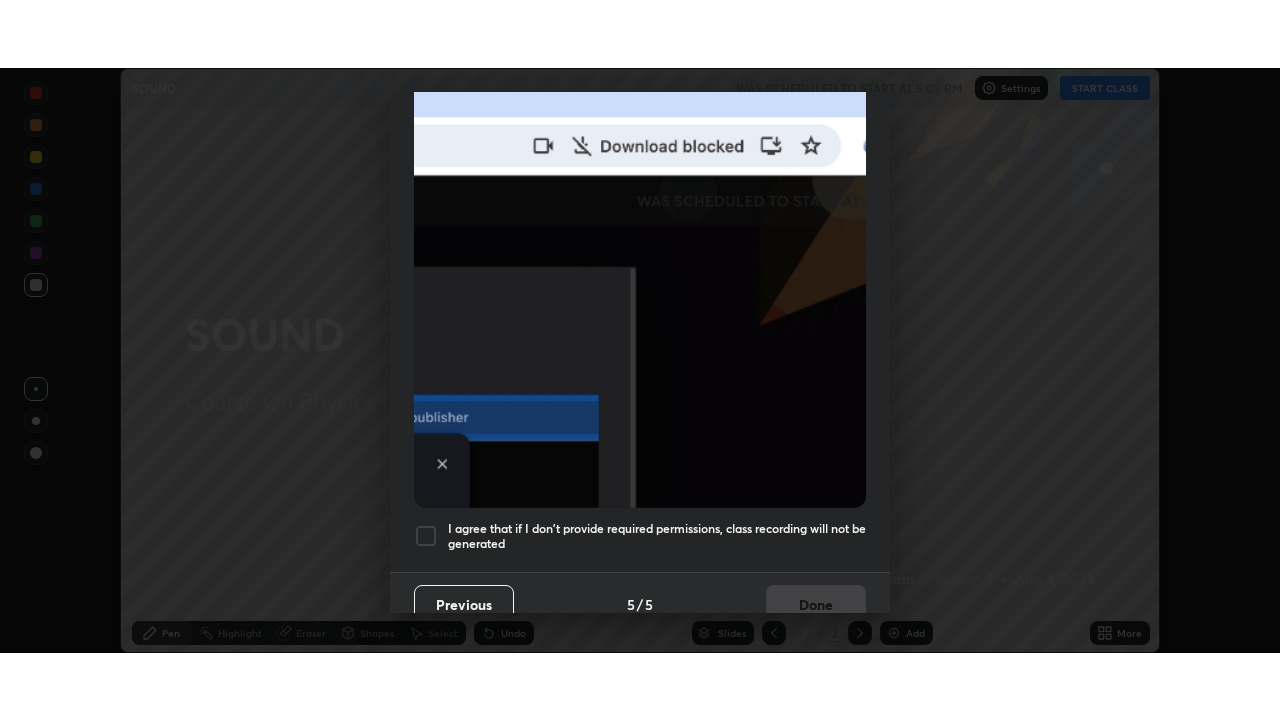 scroll, scrollTop: 479, scrollLeft: 0, axis: vertical 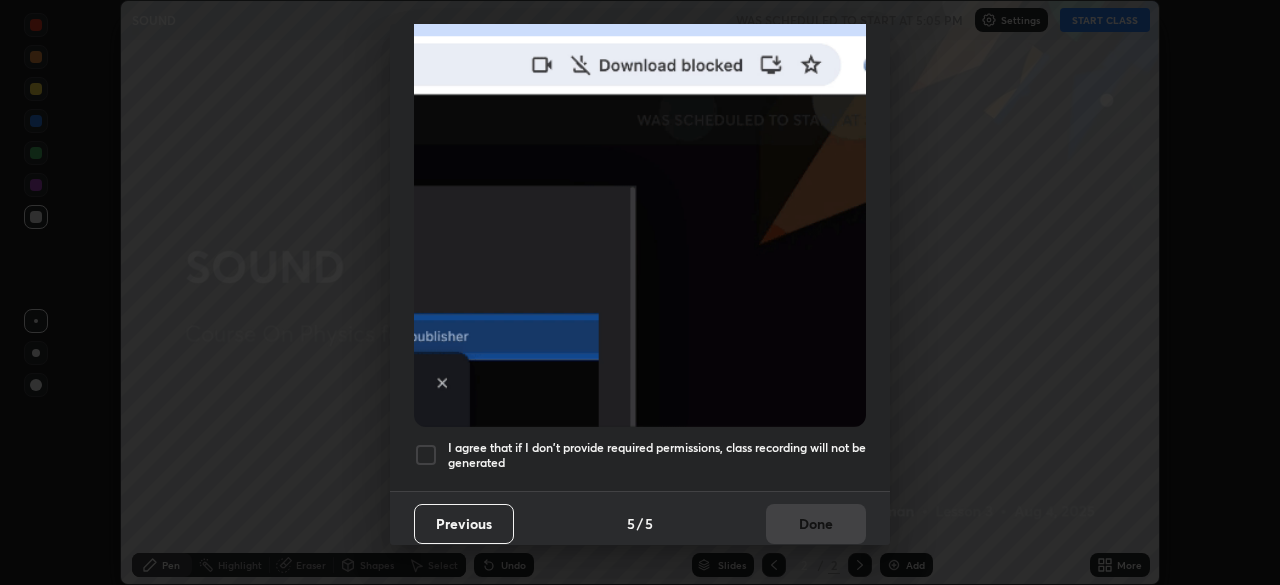 click at bounding box center [426, 455] 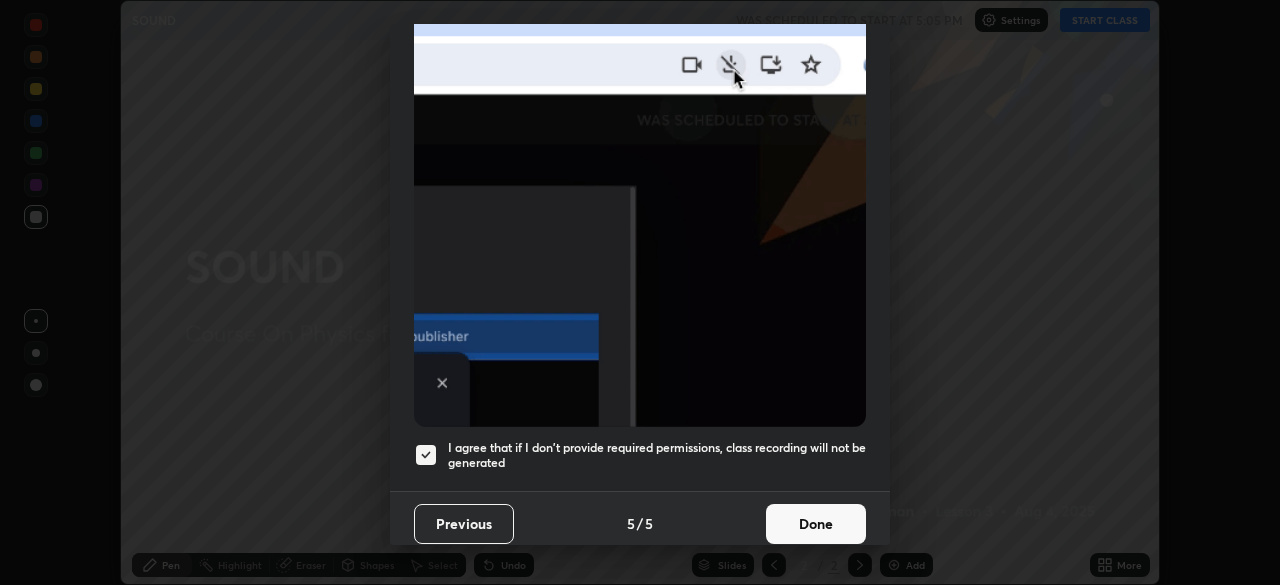 click on "Done" at bounding box center [816, 524] 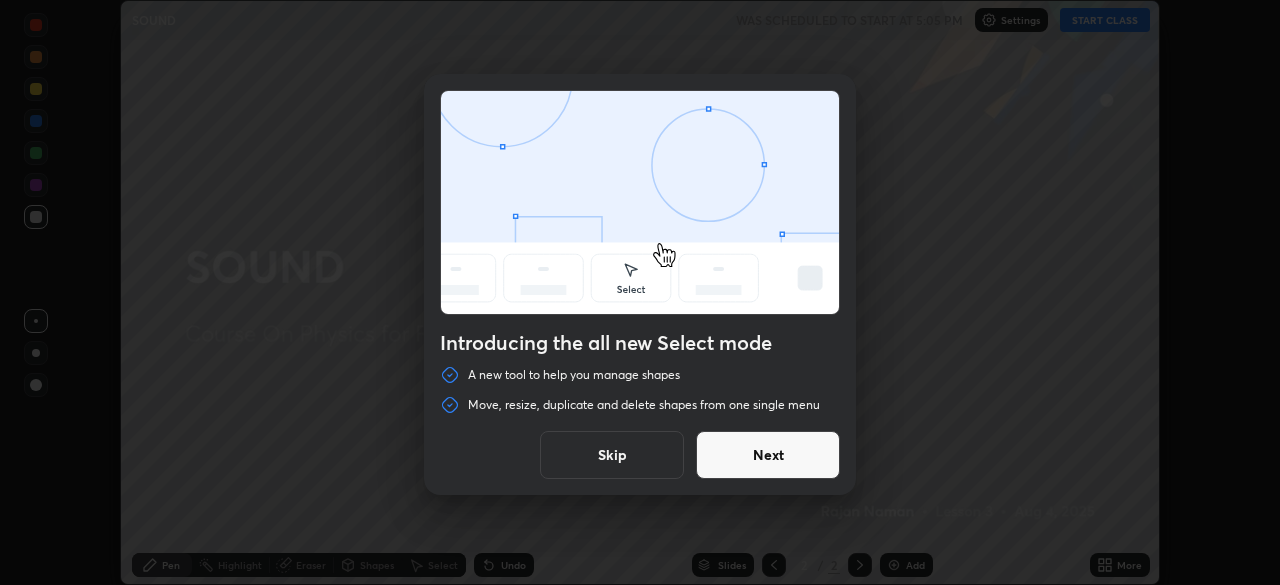click on "Next" at bounding box center [768, 455] 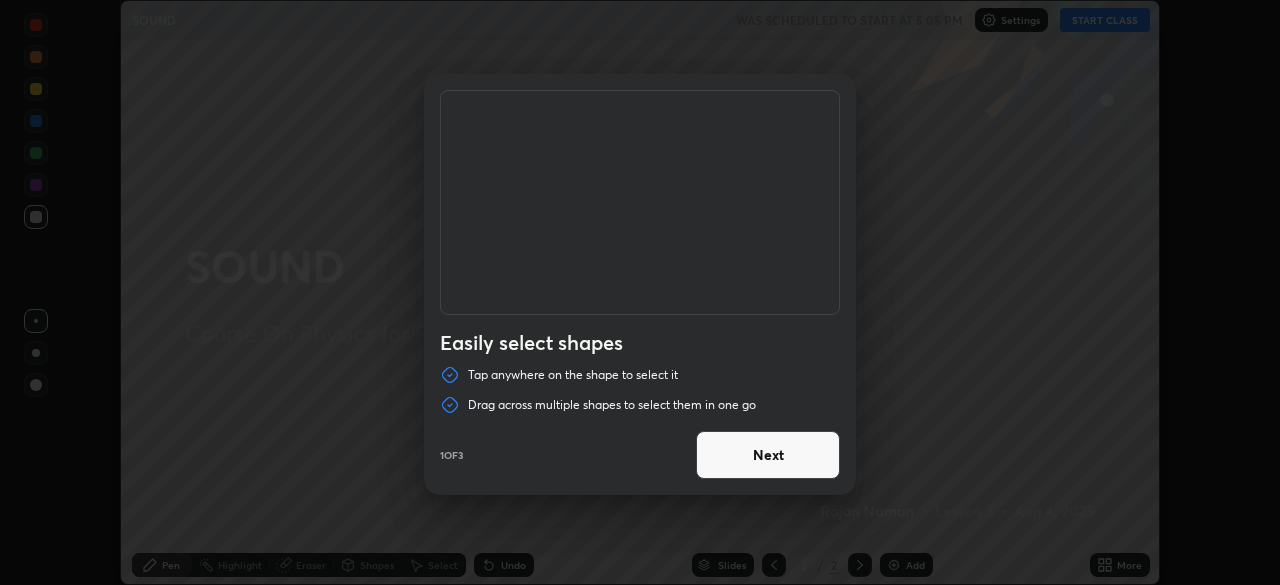 click on "Next" at bounding box center (768, 455) 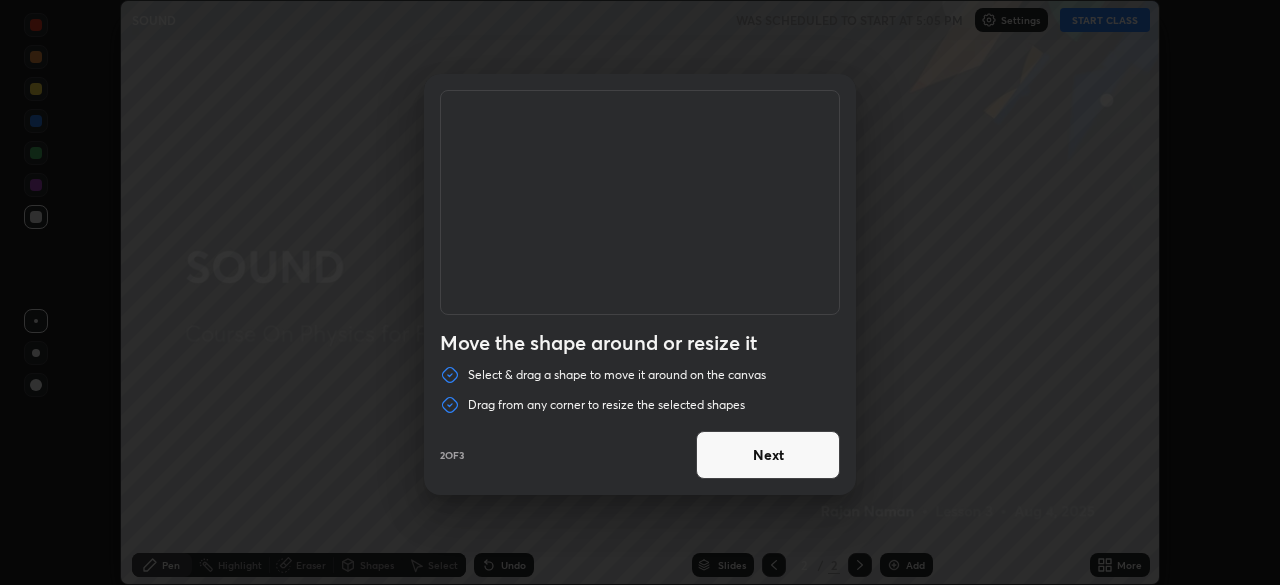click on "Next" at bounding box center [768, 455] 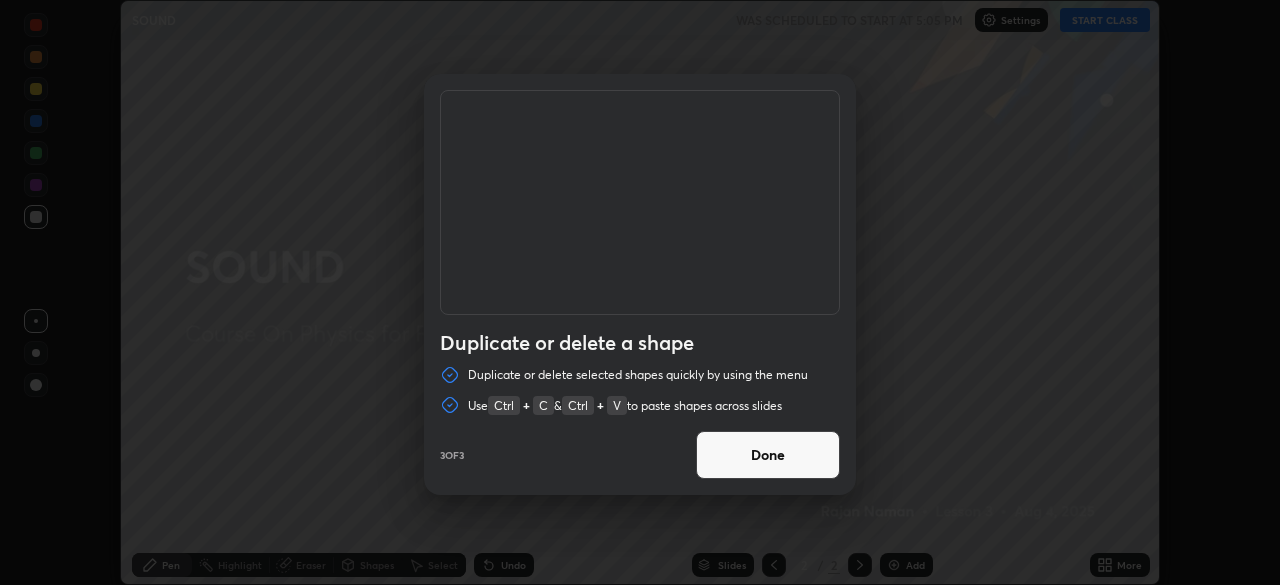 click on "Done" at bounding box center [768, 455] 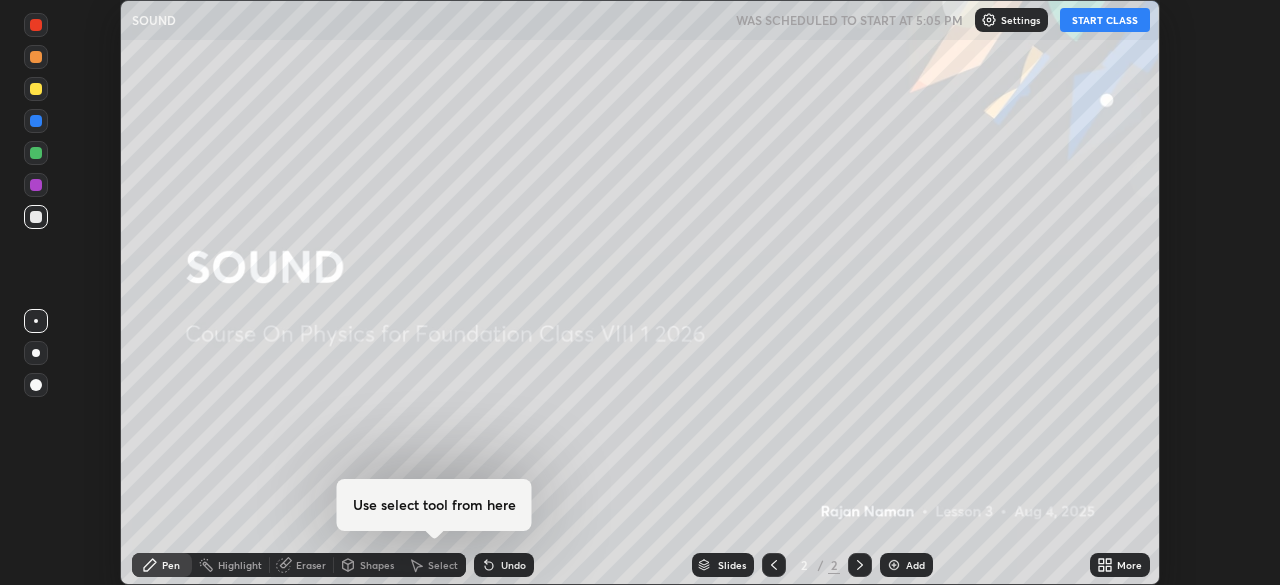 click on "More" at bounding box center (1120, 565) 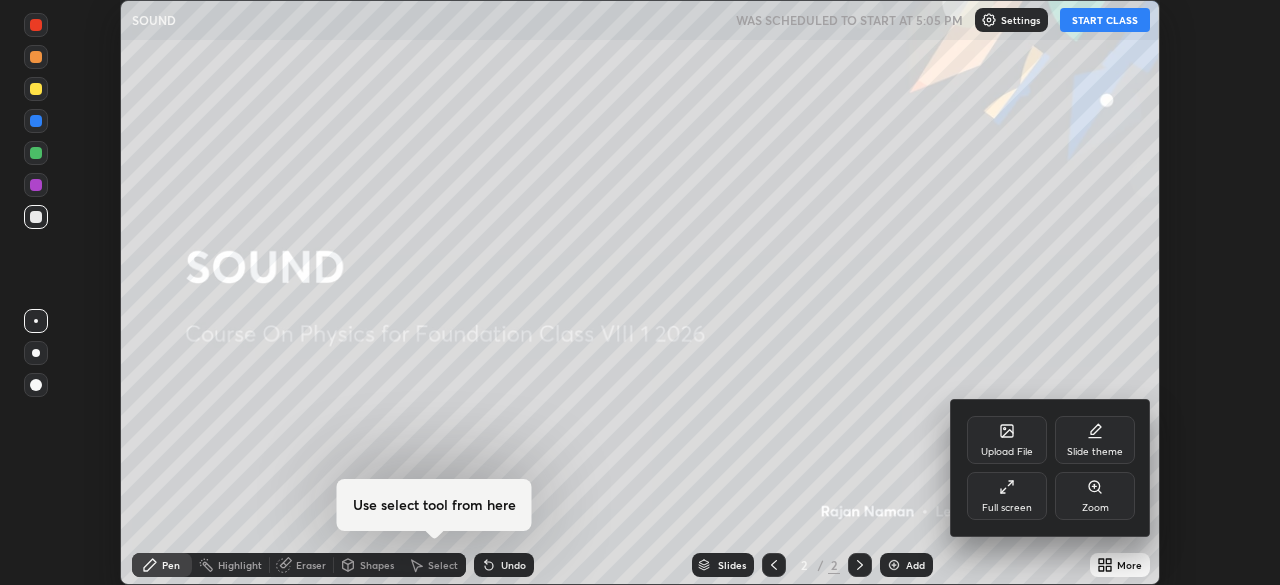 click on "Full screen" at bounding box center (1007, 508) 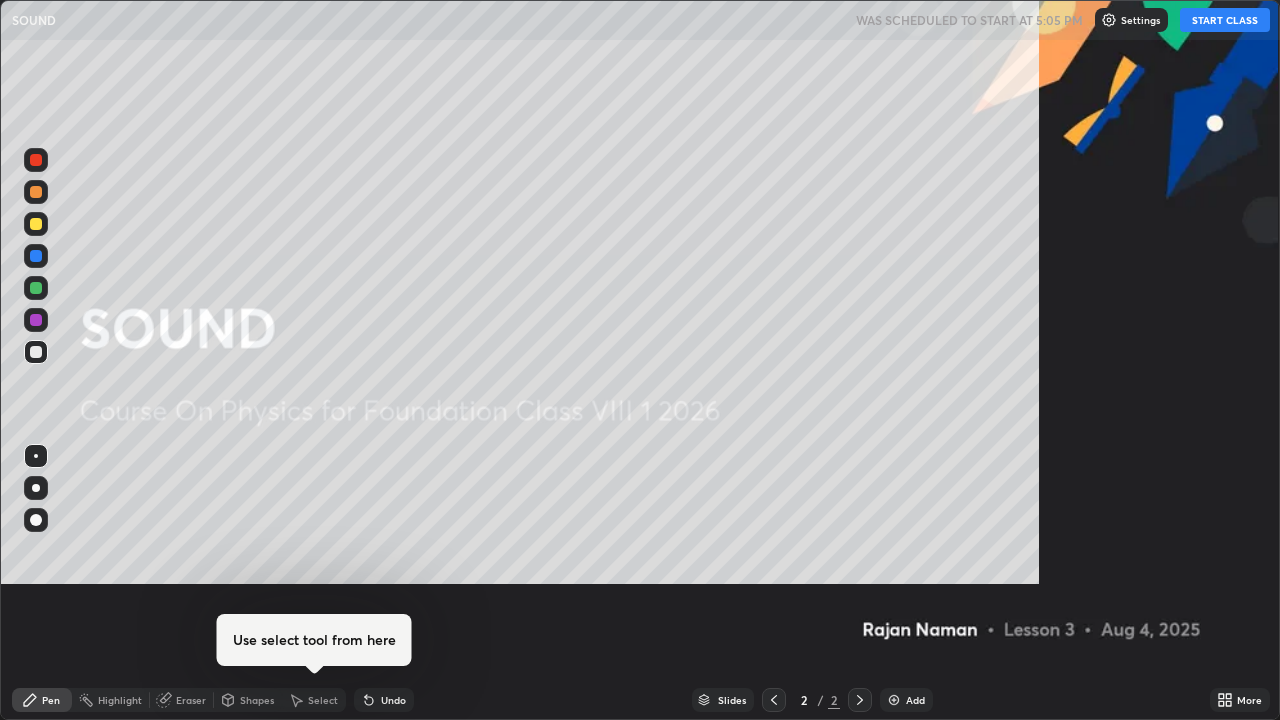 scroll, scrollTop: 99280, scrollLeft: 98720, axis: both 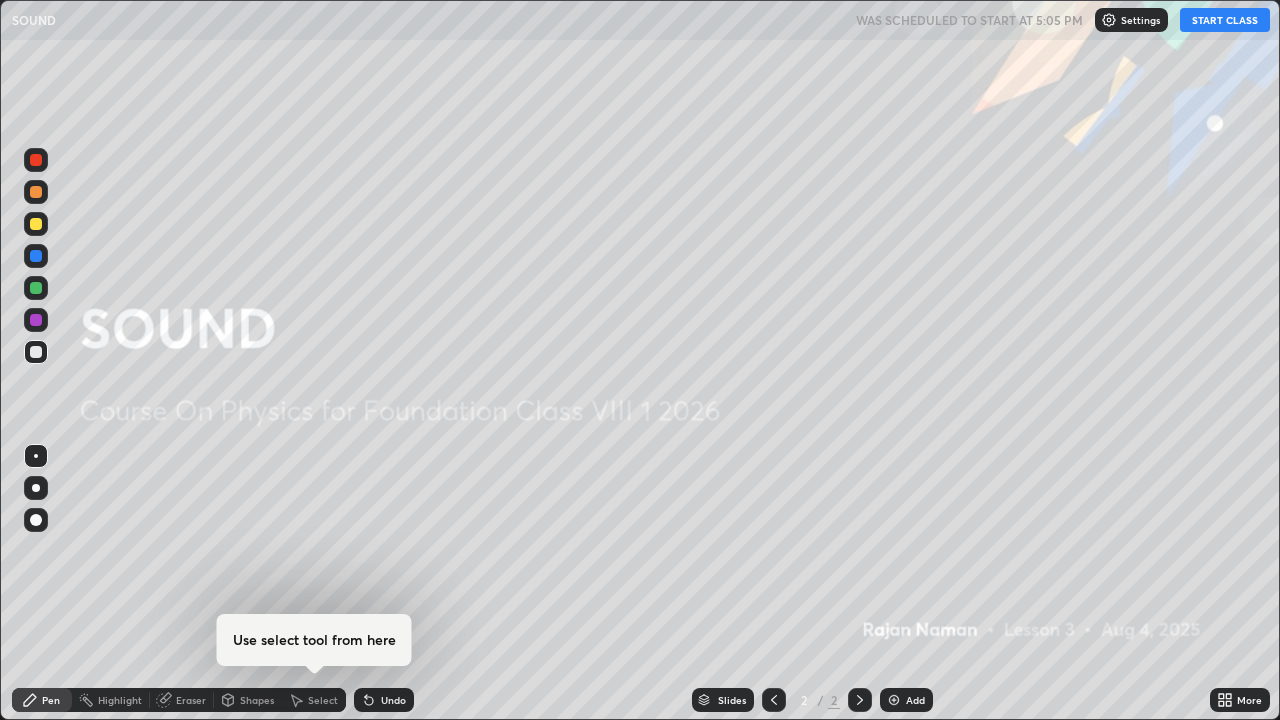 click on "START CLASS" at bounding box center [1225, 20] 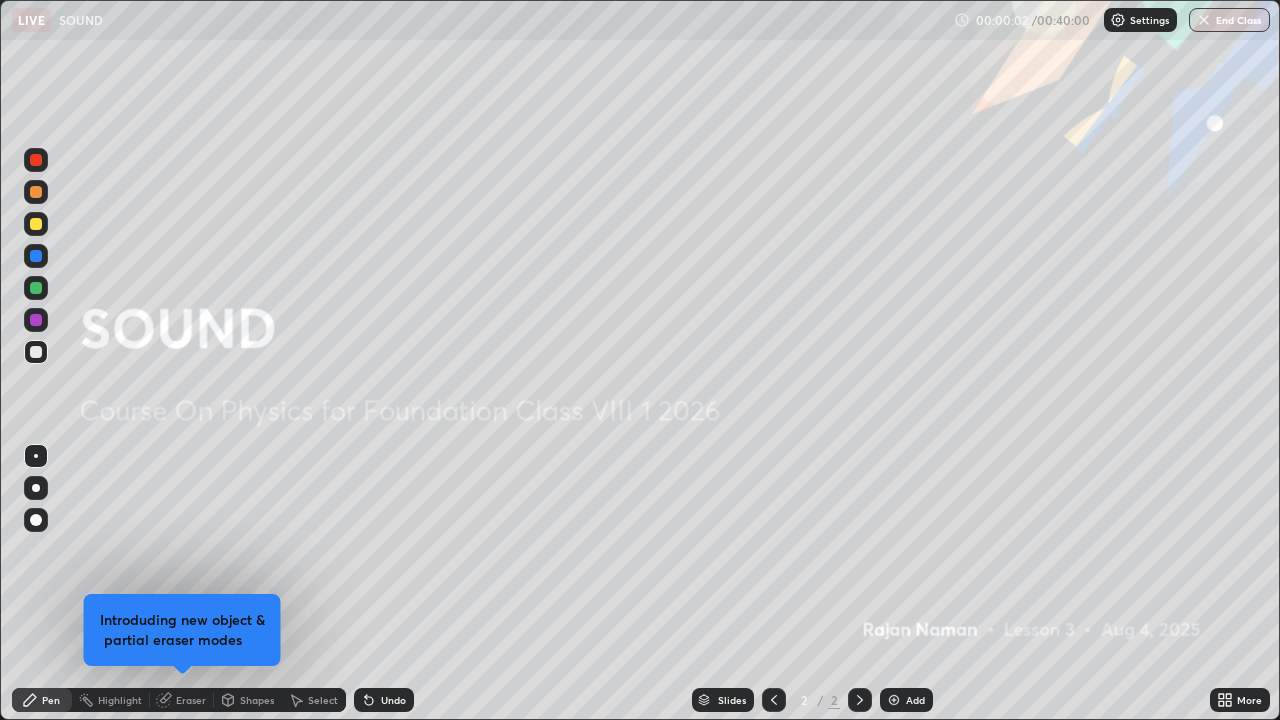 click on "Slides" at bounding box center [732, 700] 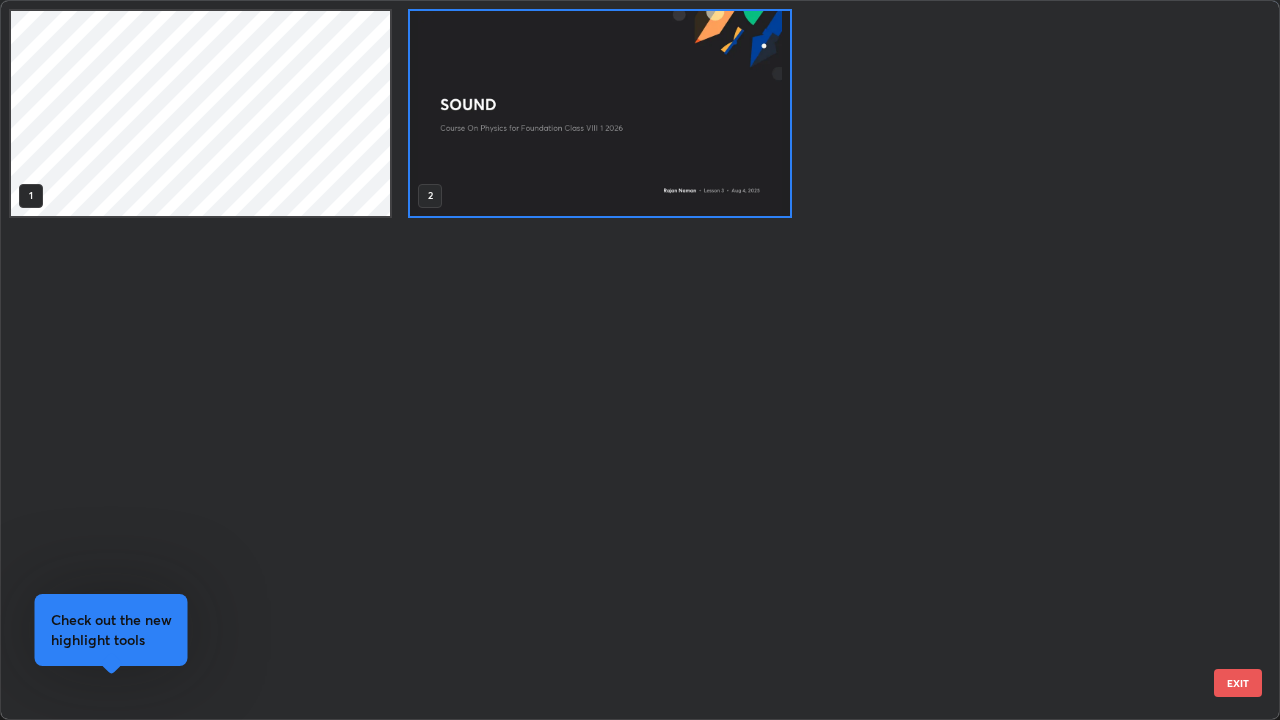 scroll, scrollTop: 7, scrollLeft: 11, axis: both 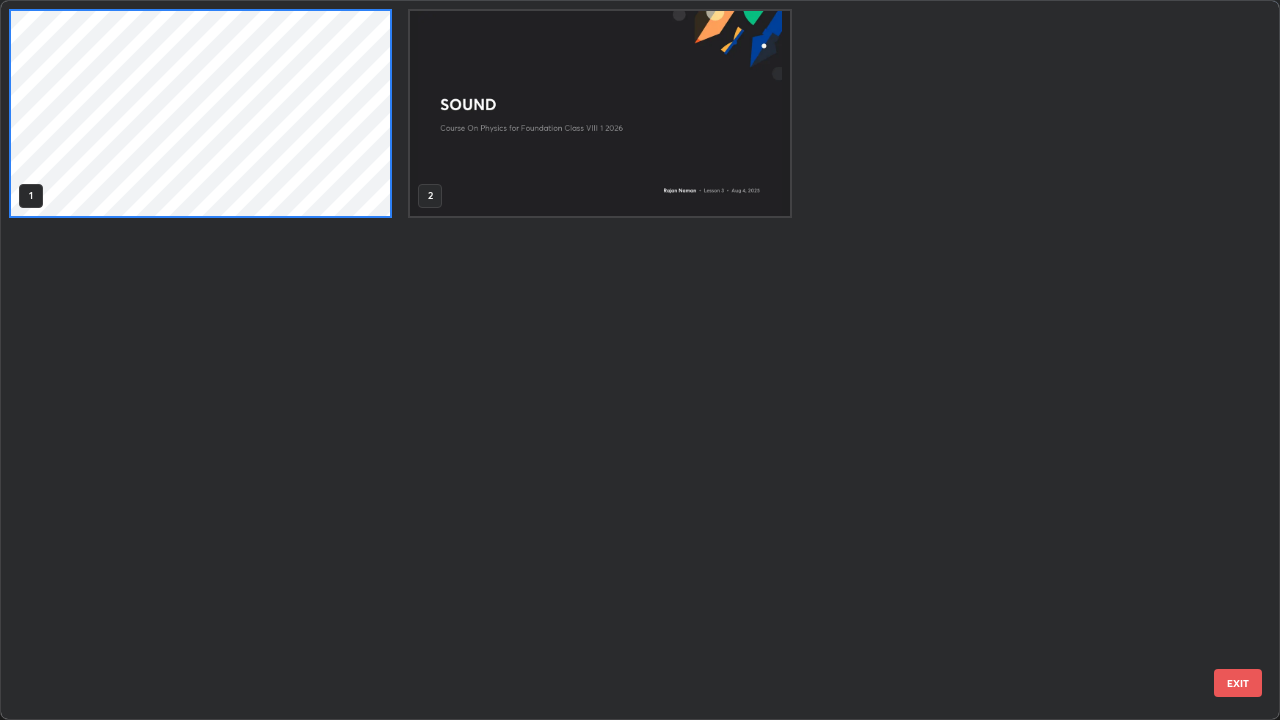 click on "EXIT" at bounding box center [1238, 683] 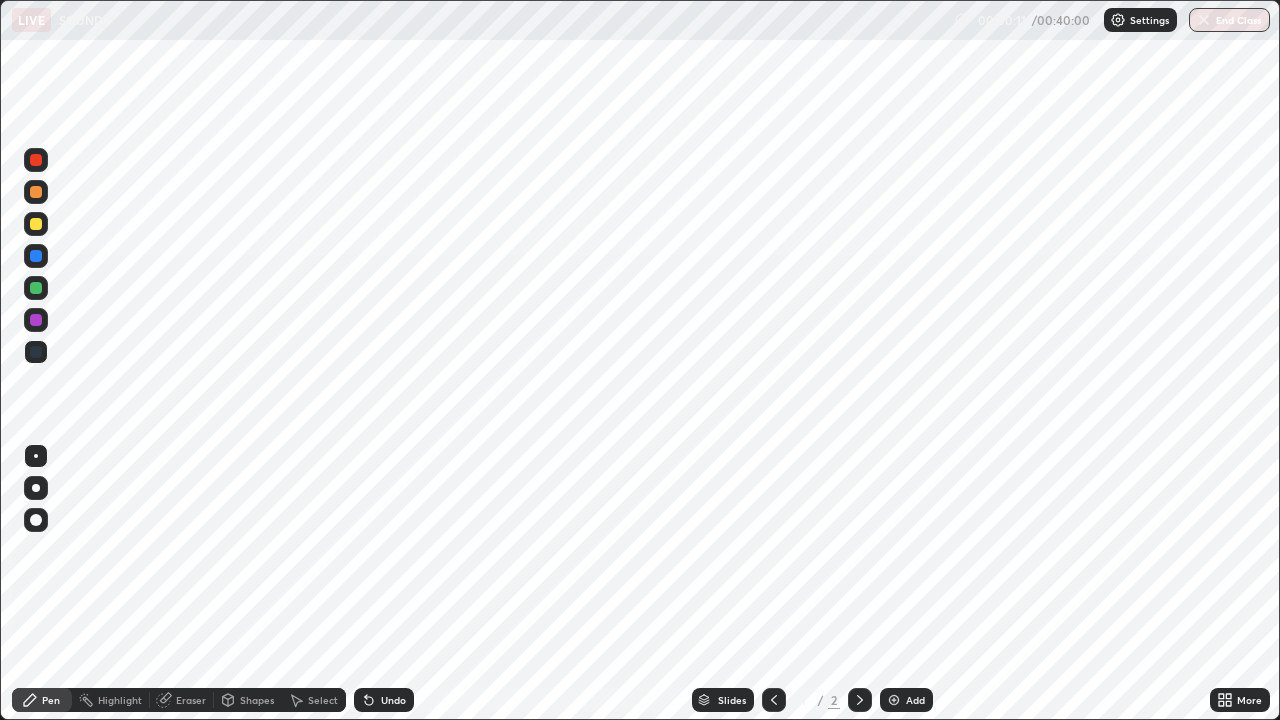 click at bounding box center (894, 700) 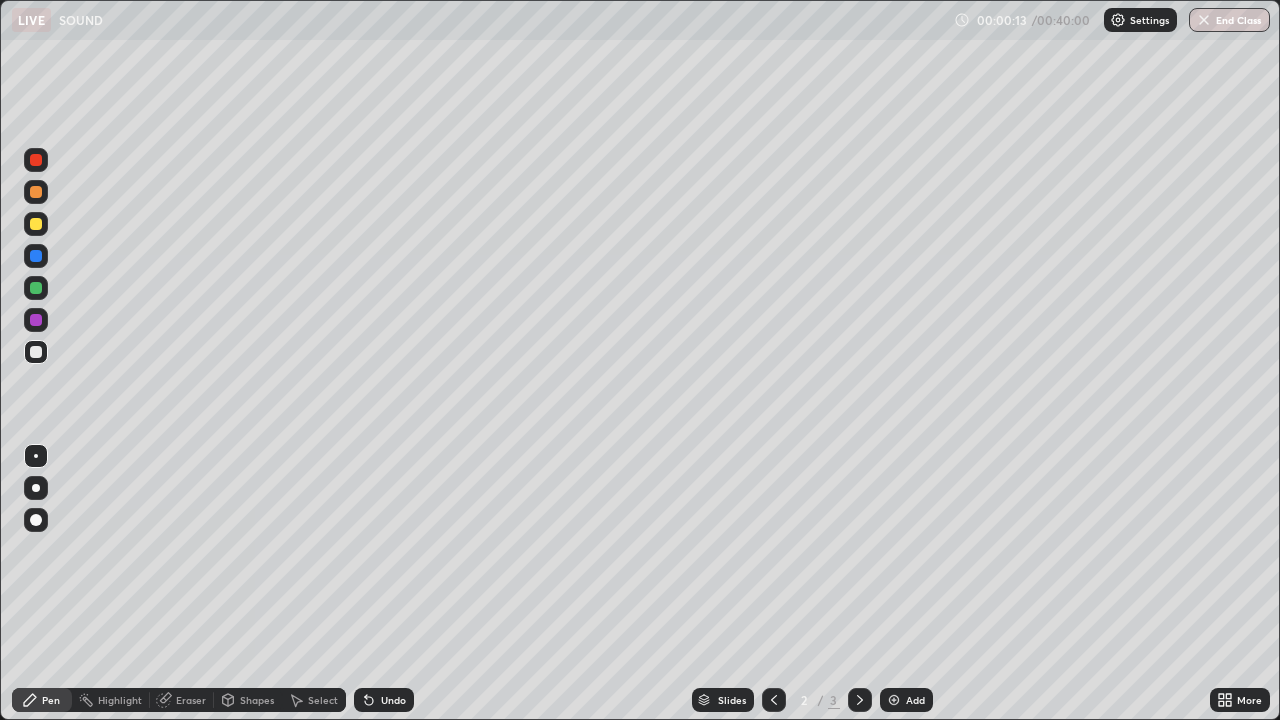 click 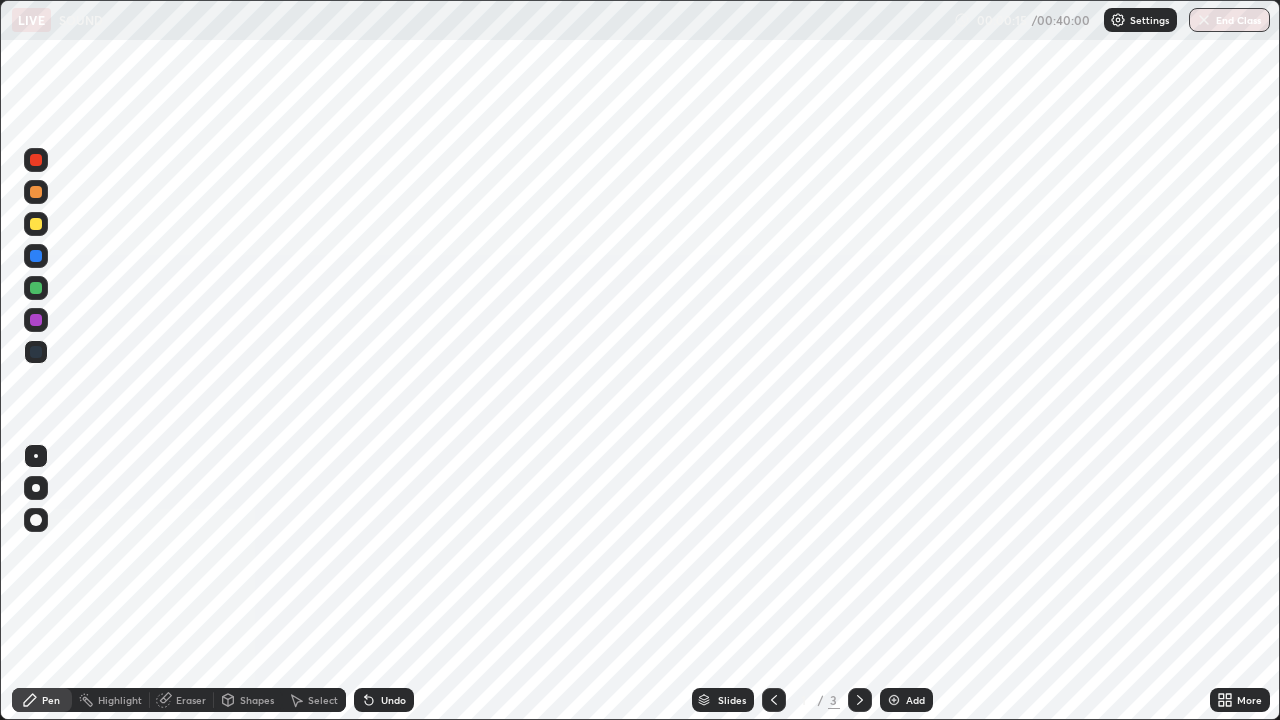 click at bounding box center (894, 700) 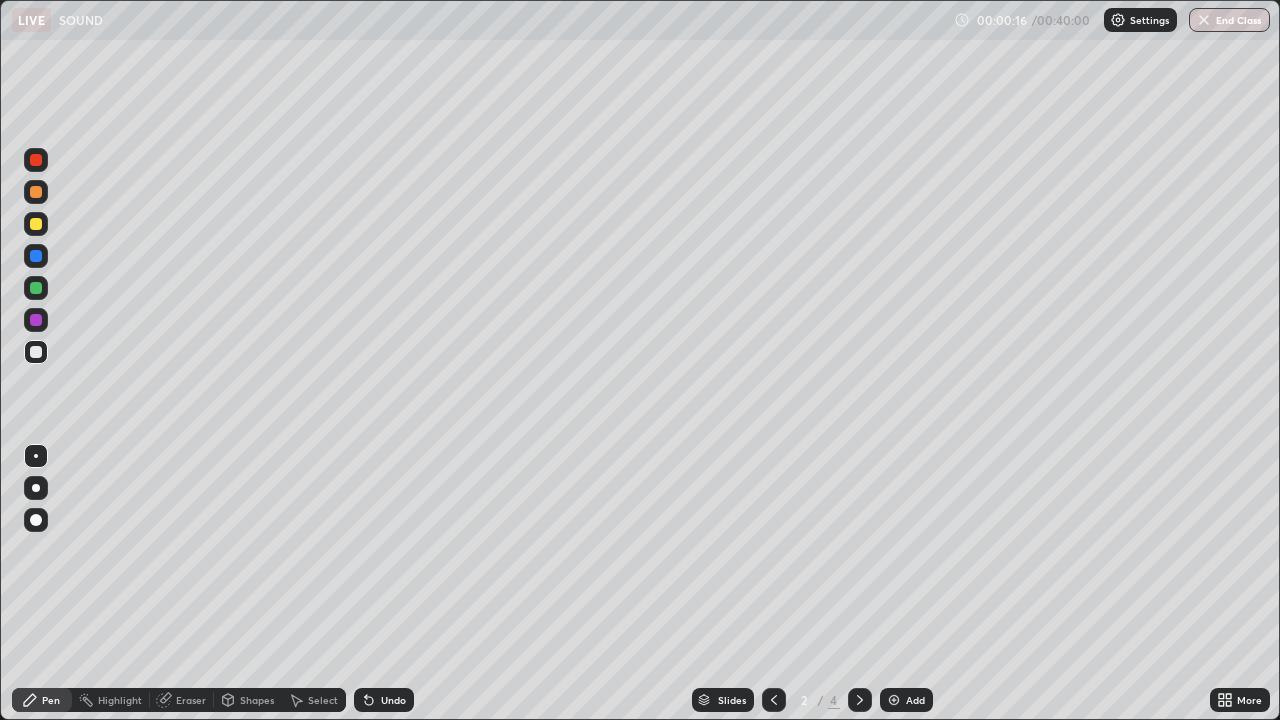 click 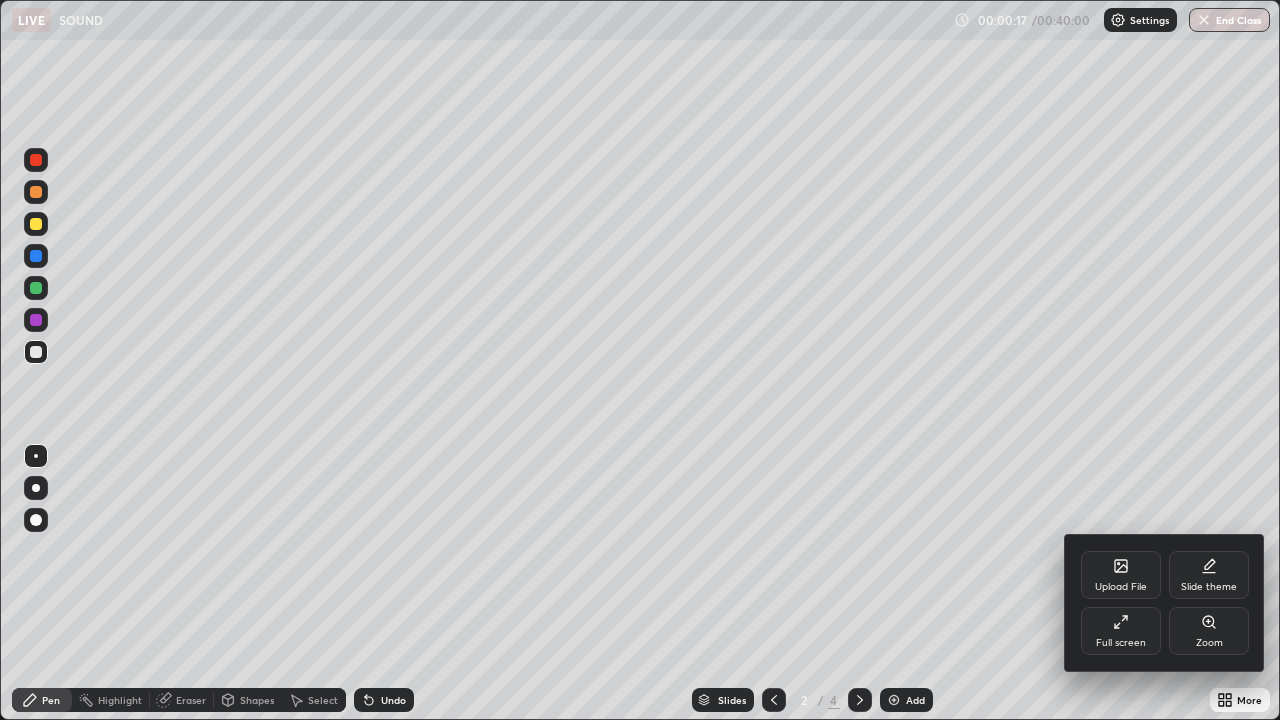 click on "Upload File" at bounding box center [1121, 587] 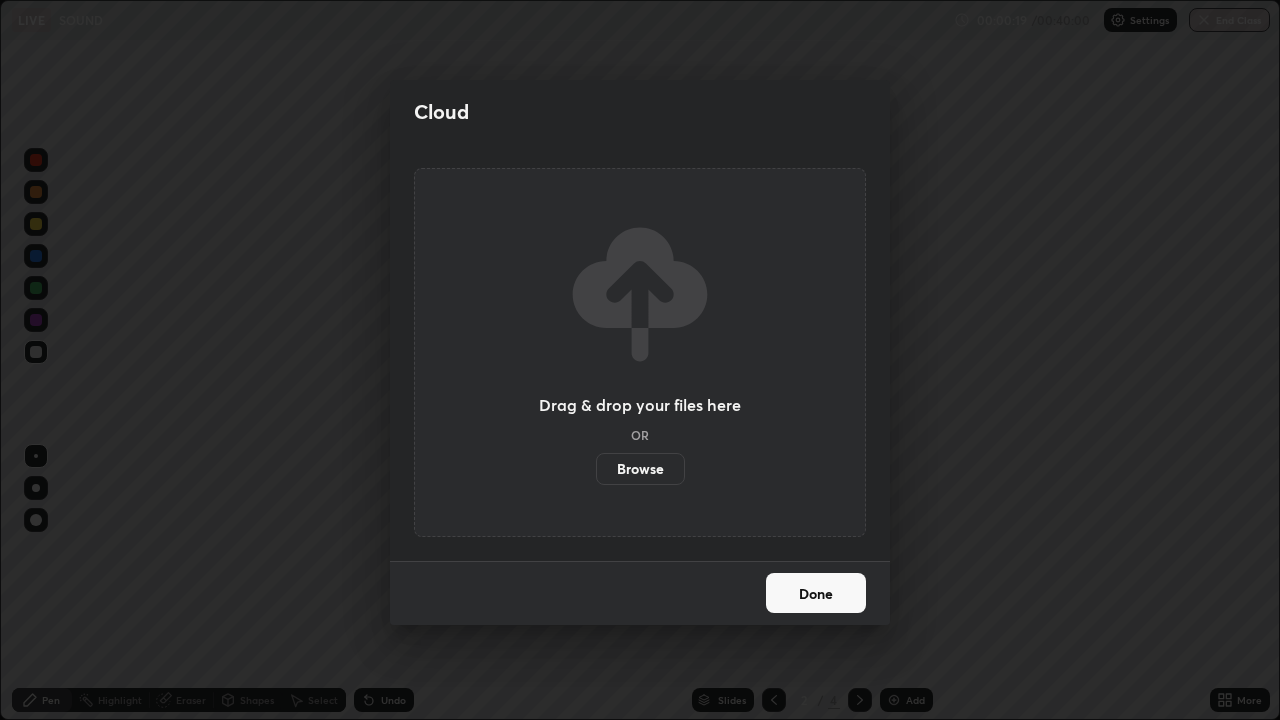 click on "Done" at bounding box center [816, 593] 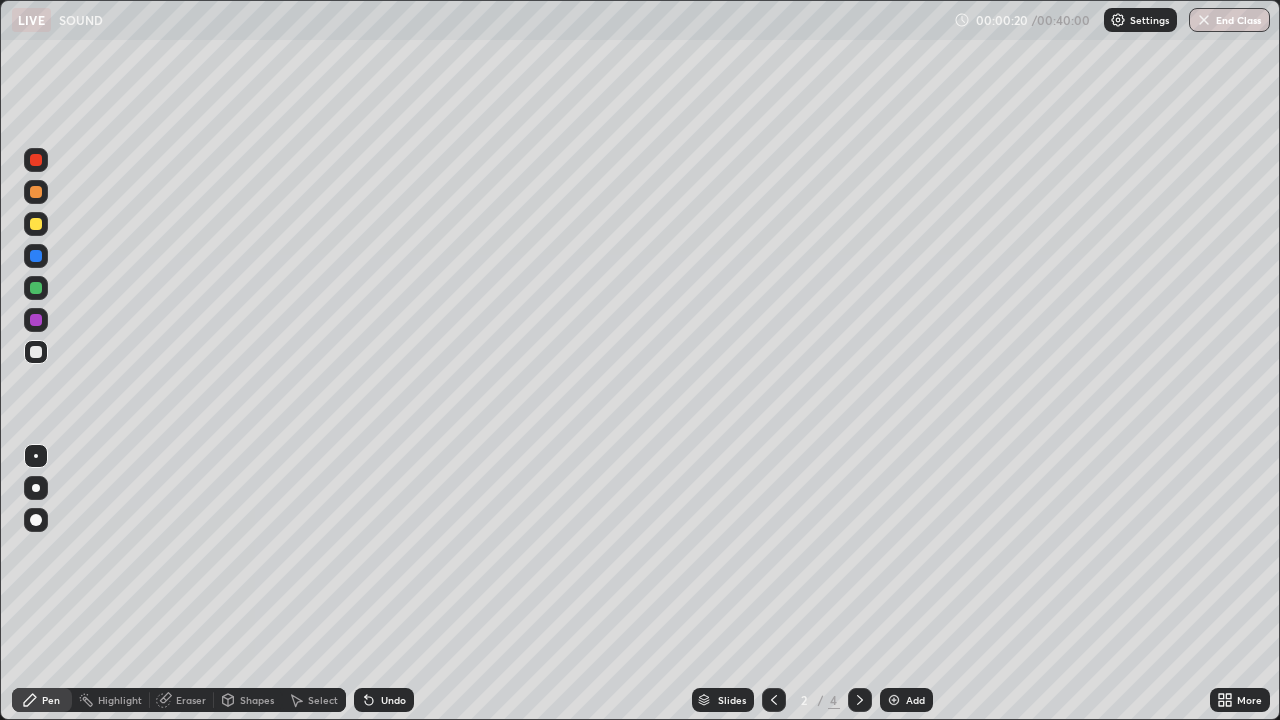 click 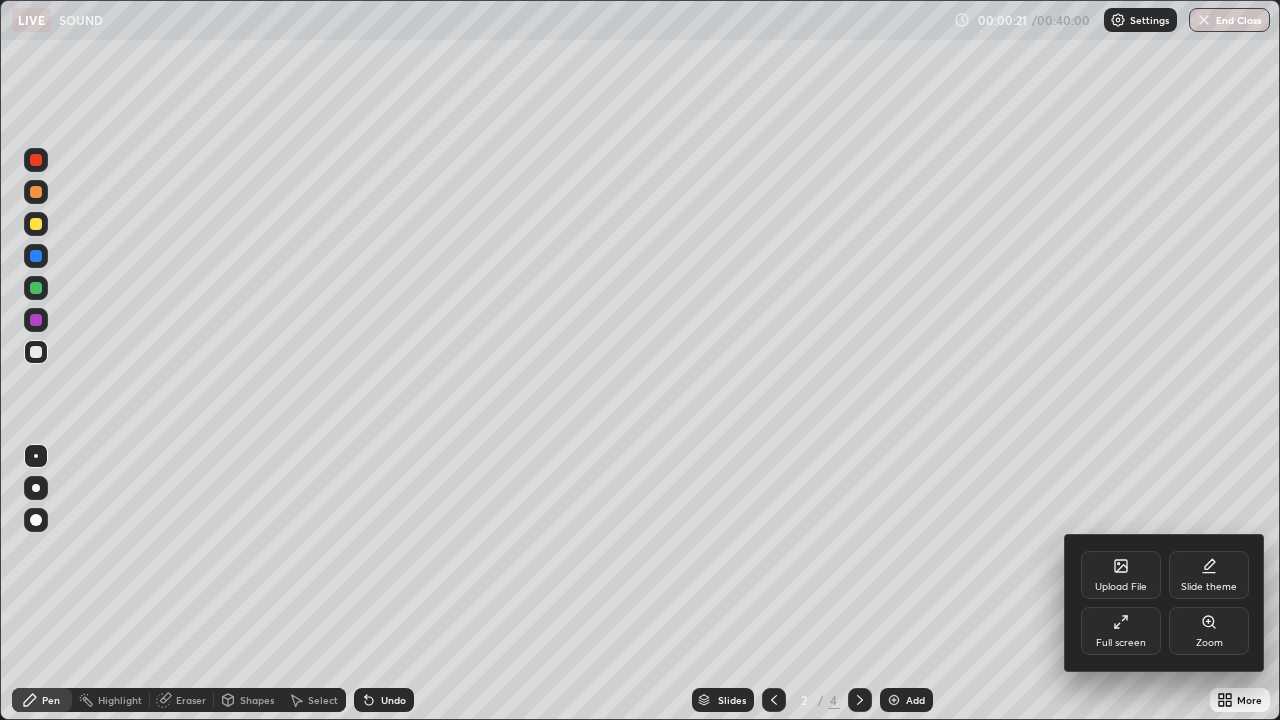 click on "Full screen" at bounding box center [1121, 631] 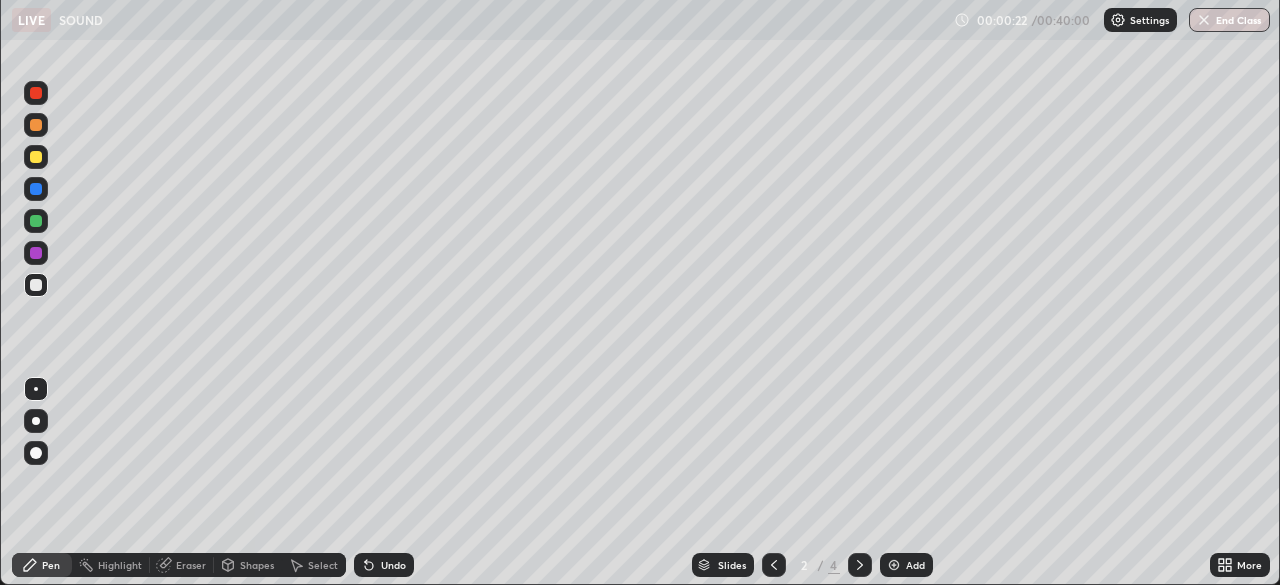 scroll, scrollTop: 585, scrollLeft: 1280, axis: both 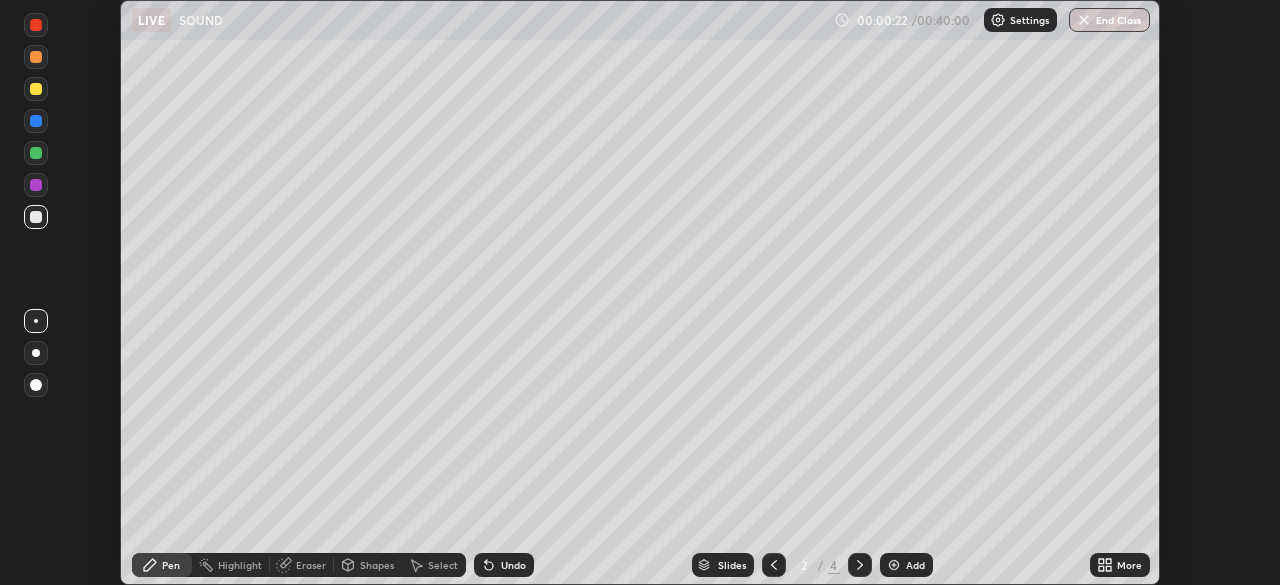 click on "More" at bounding box center [1129, 565] 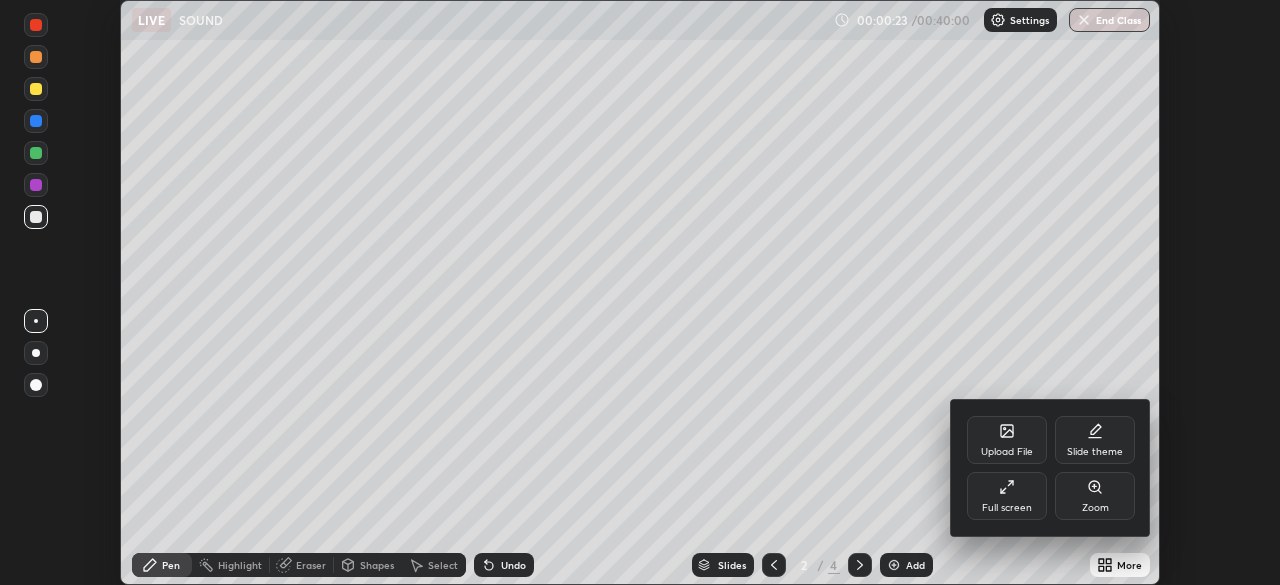 click 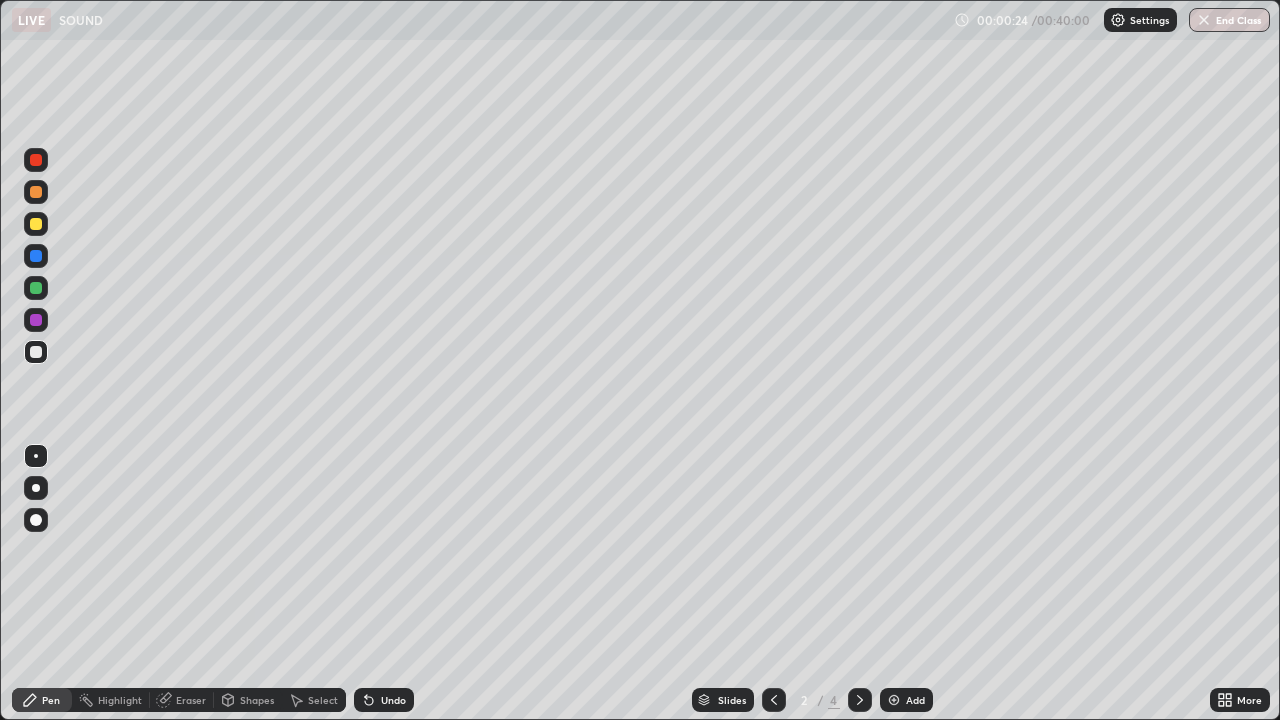 scroll, scrollTop: 99280, scrollLeft: 98720, axis: both 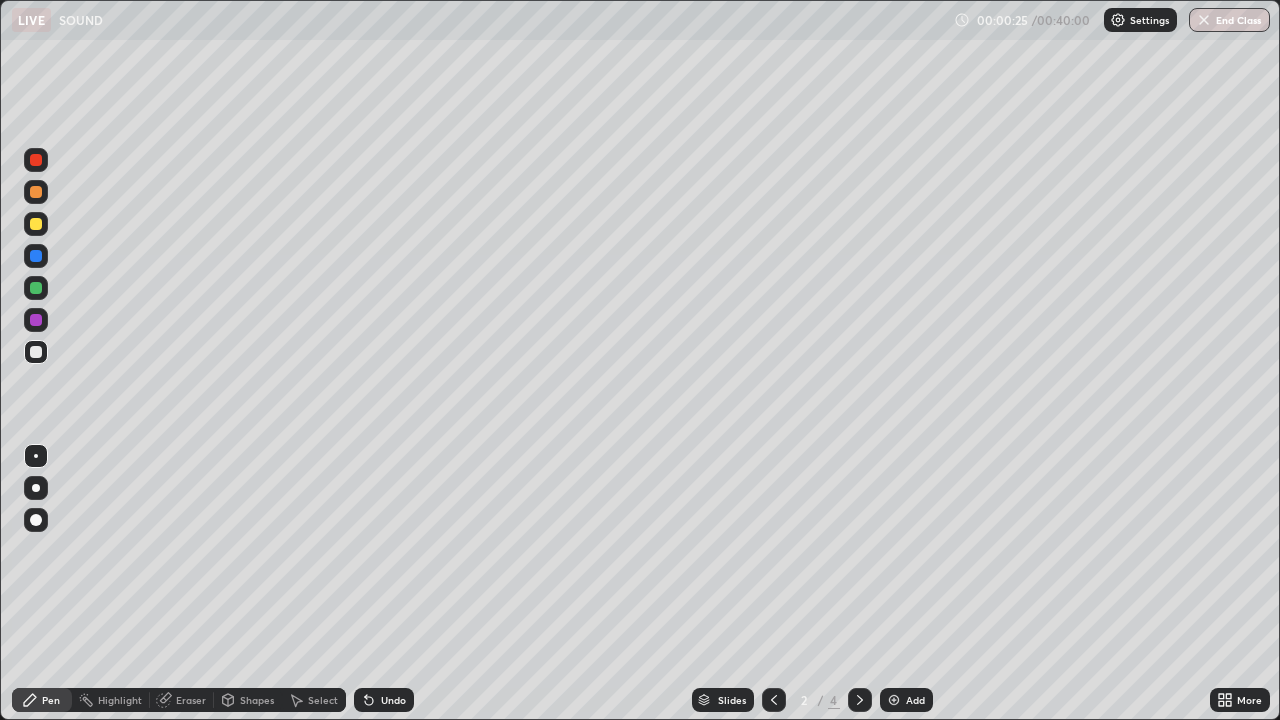 click on "More" at bounding box center [1240, 700] 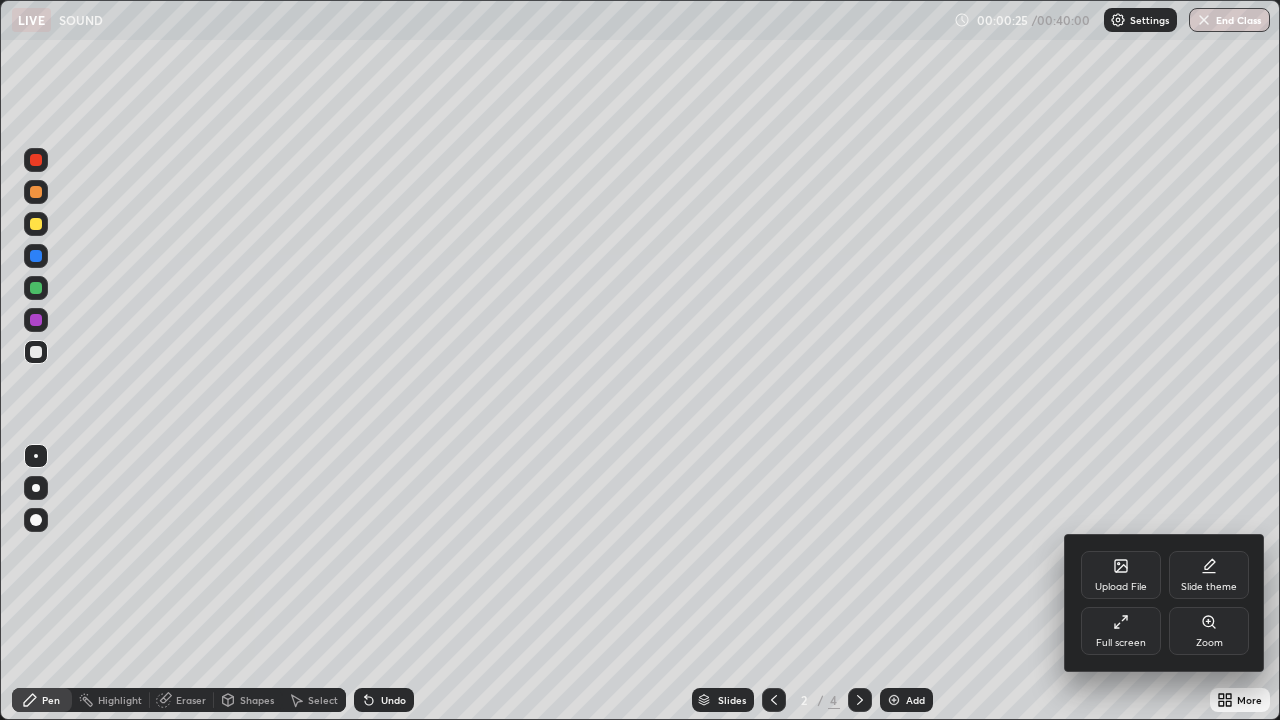 click on "Slide theme" at bounding box center [1209, 587] 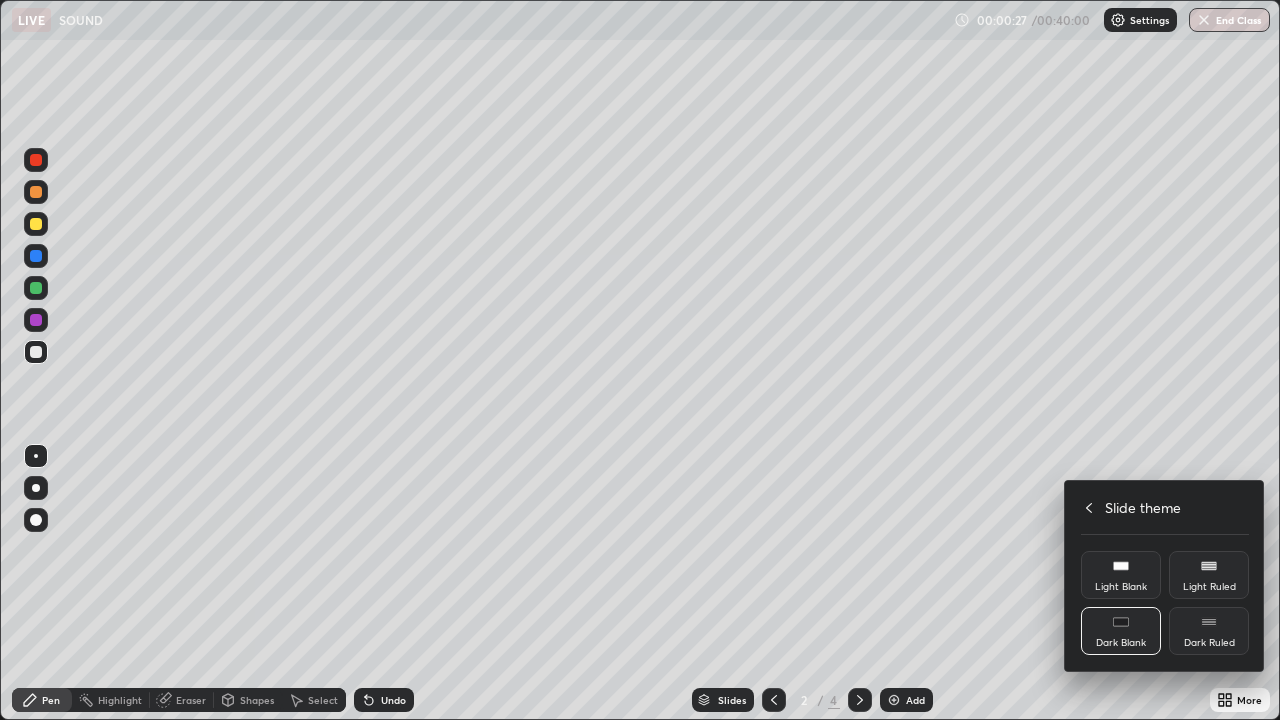 click 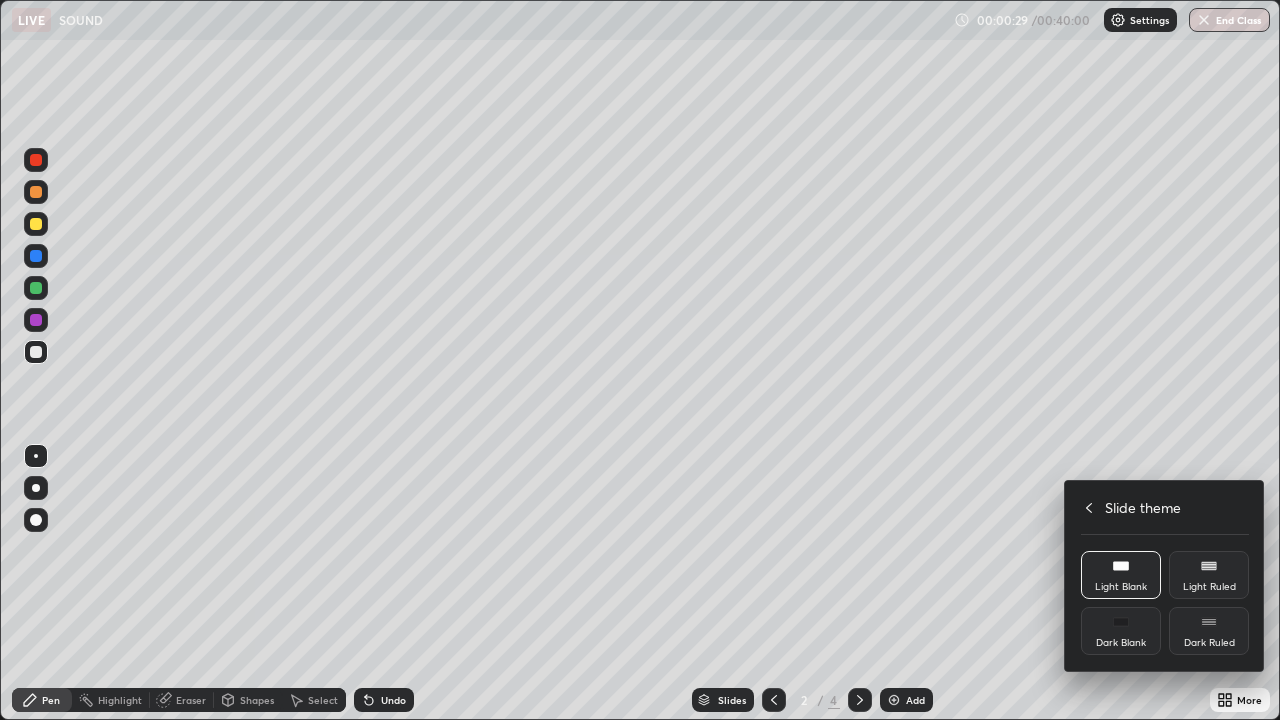 click 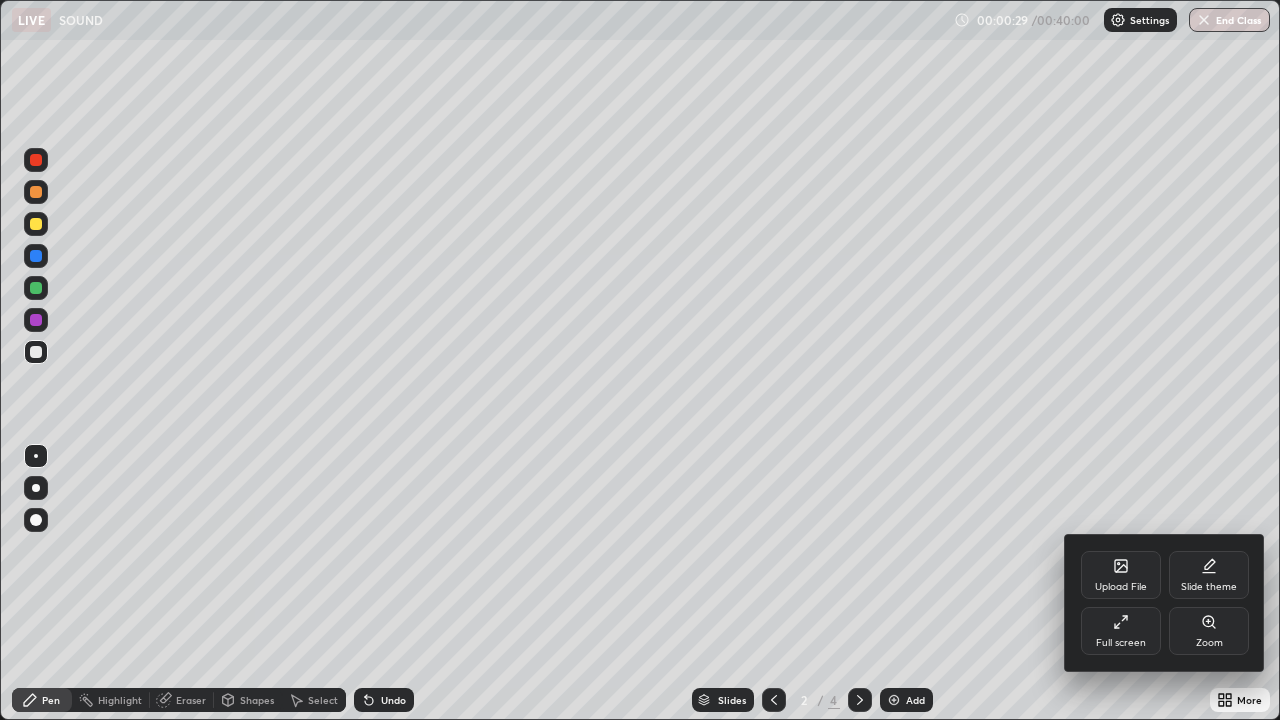 click at bounding box center (640, 360) 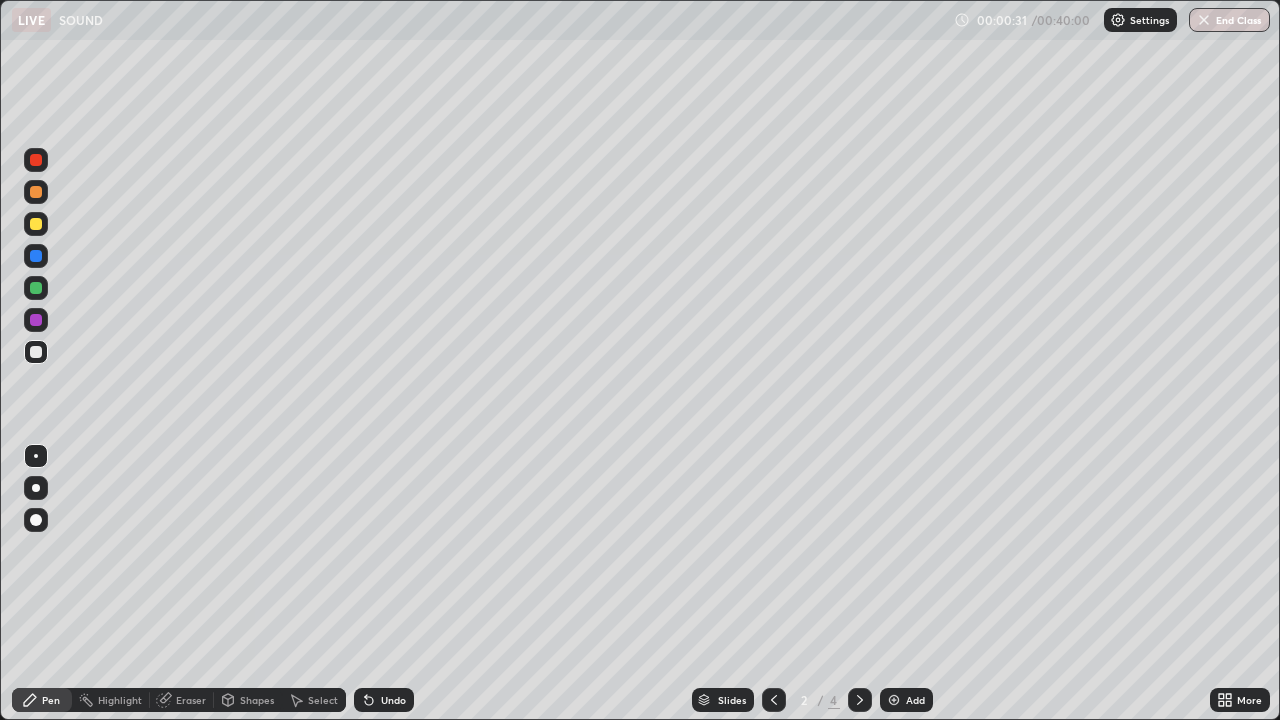click at bounding box center (894, 700) 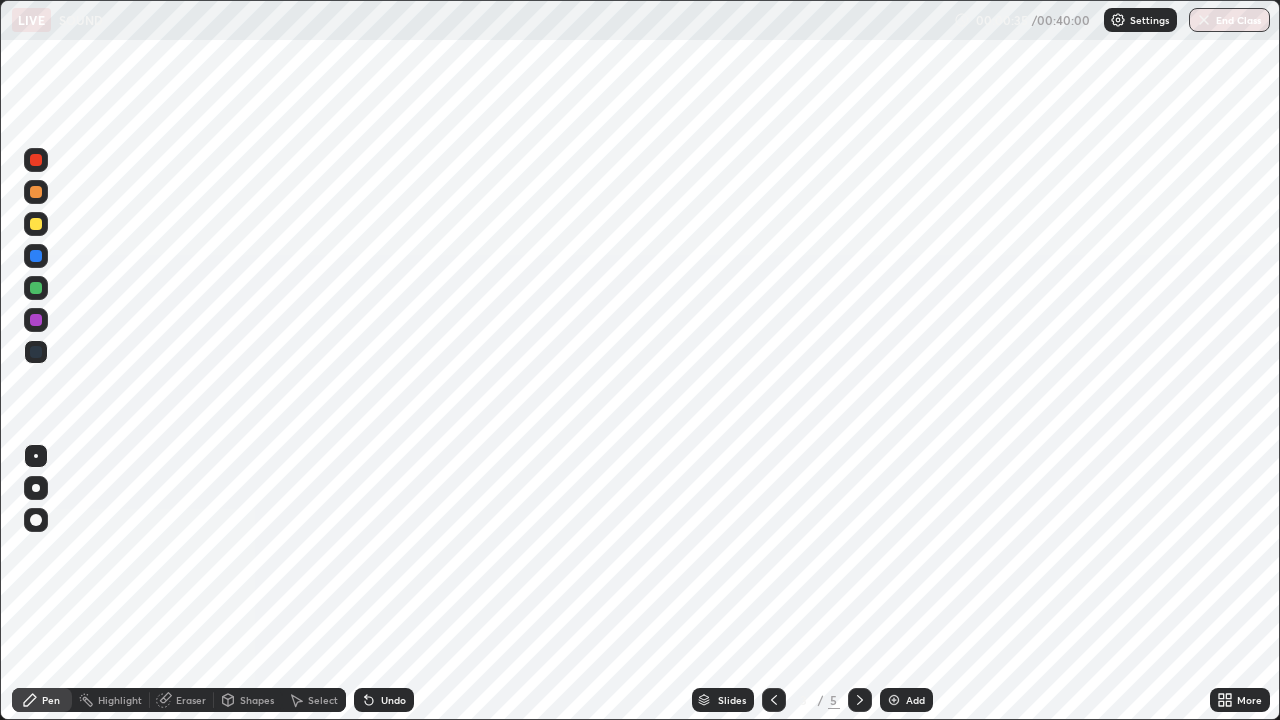 click at bounding box center (36, 352) 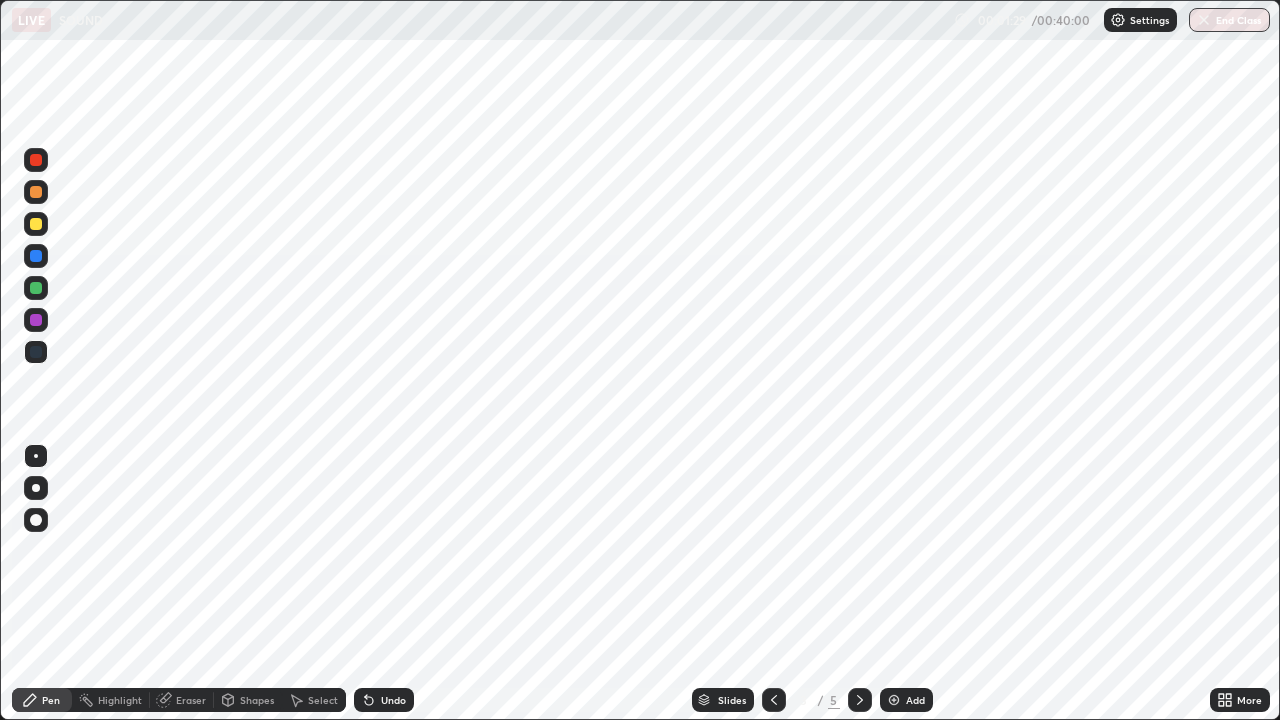 click on "Eraser" at bounding box center [191, 700] 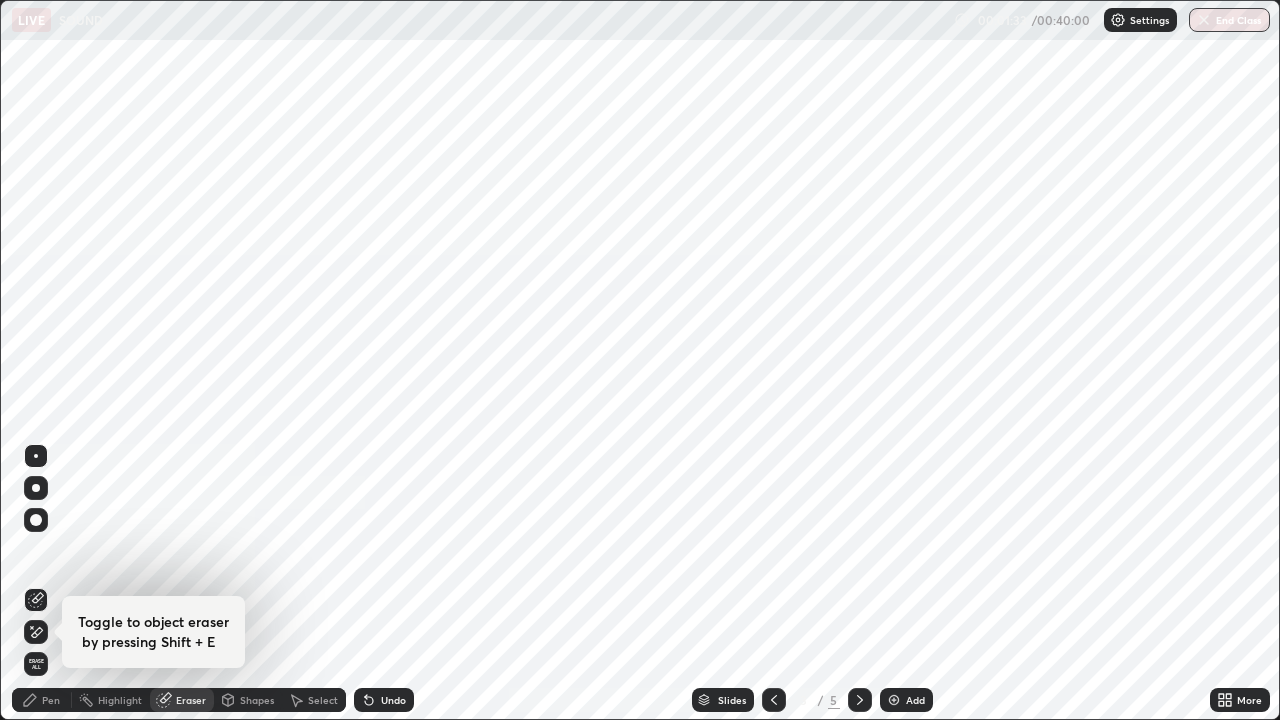 click on "Pen" at bounding box center (51, 700) 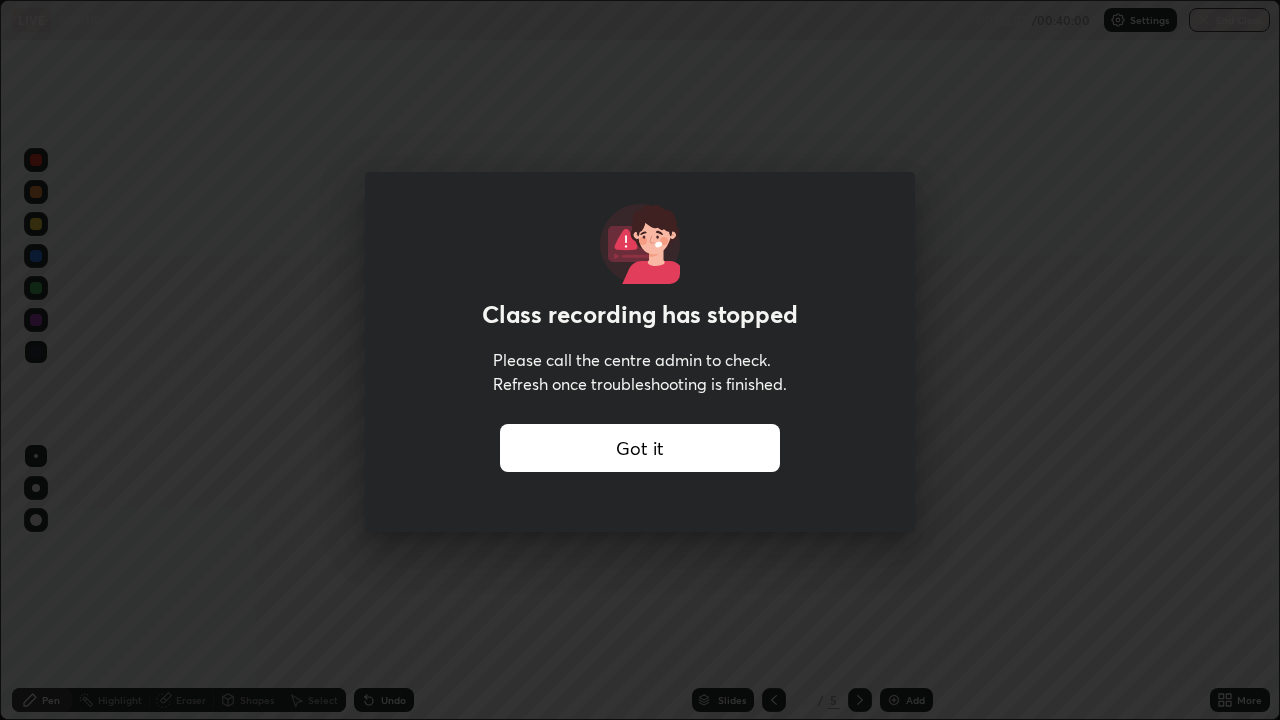 click on "Got it" at bounding box center [640, 448] 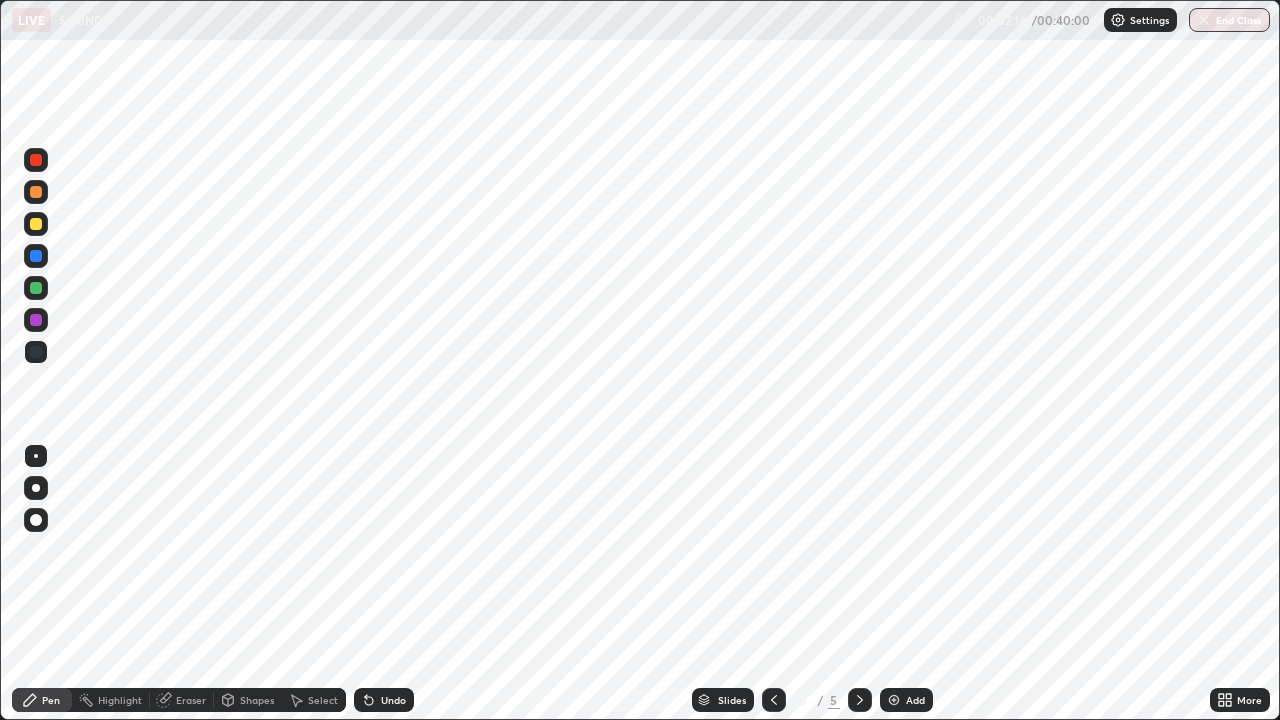 click on "Settings" at bounding box center (1140, 20) 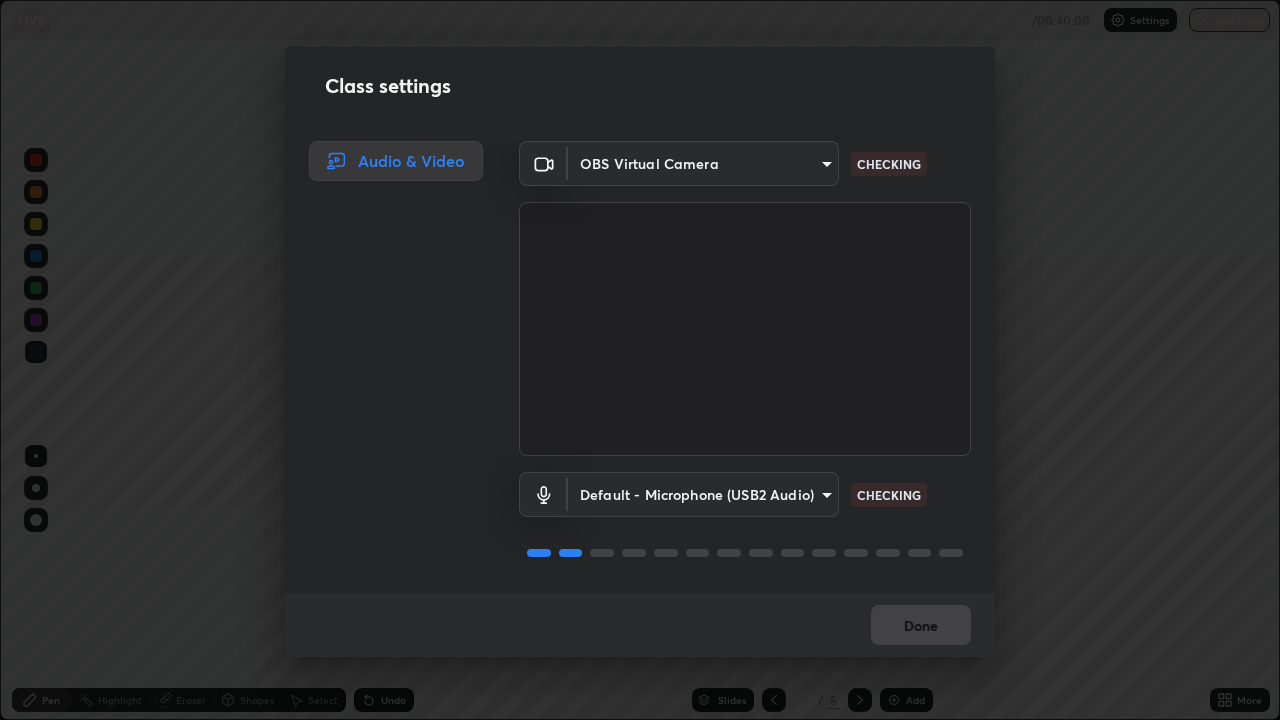 scroll, scrollTop: 2, scrollLeft: 0, axis: vertical 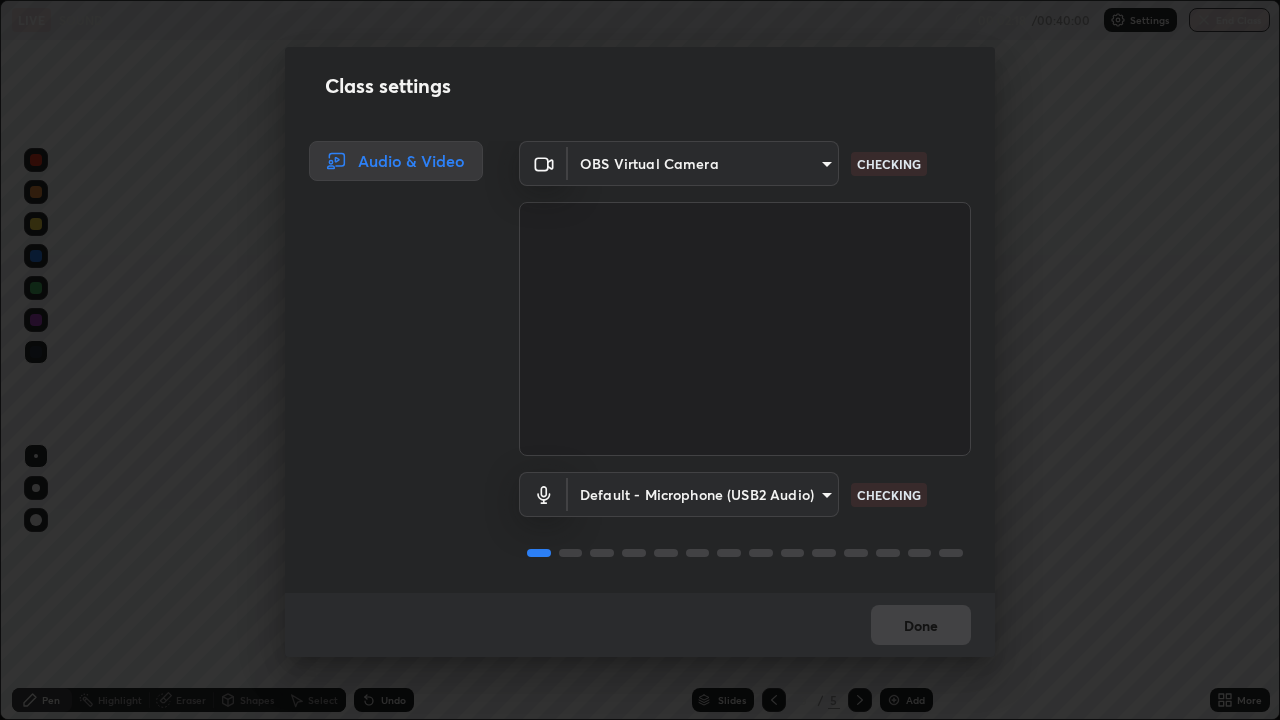 click on "Class settings Audio & Video OBS Virtual Camera [HASH] CHECKING Default - Microphone (USB2 Audio) default CHECKING Done" at bounding box center [640, 360] 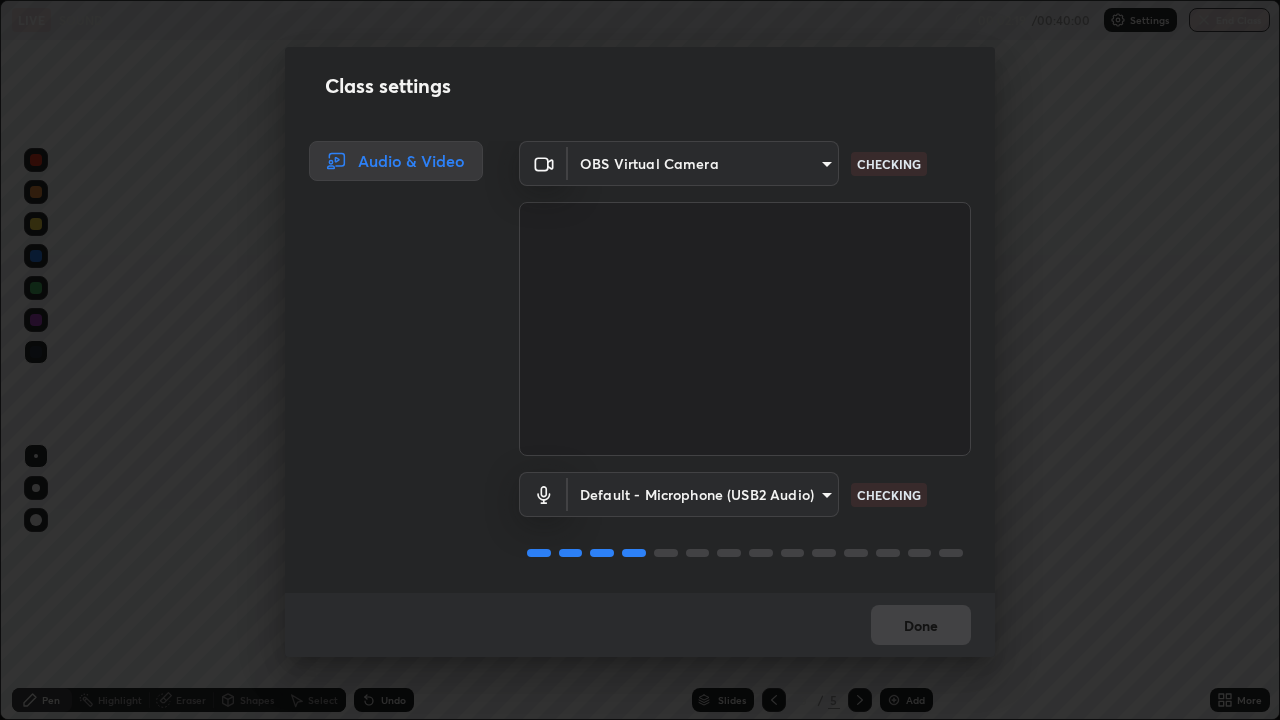click on "Done" at bounding box center [640, 625] 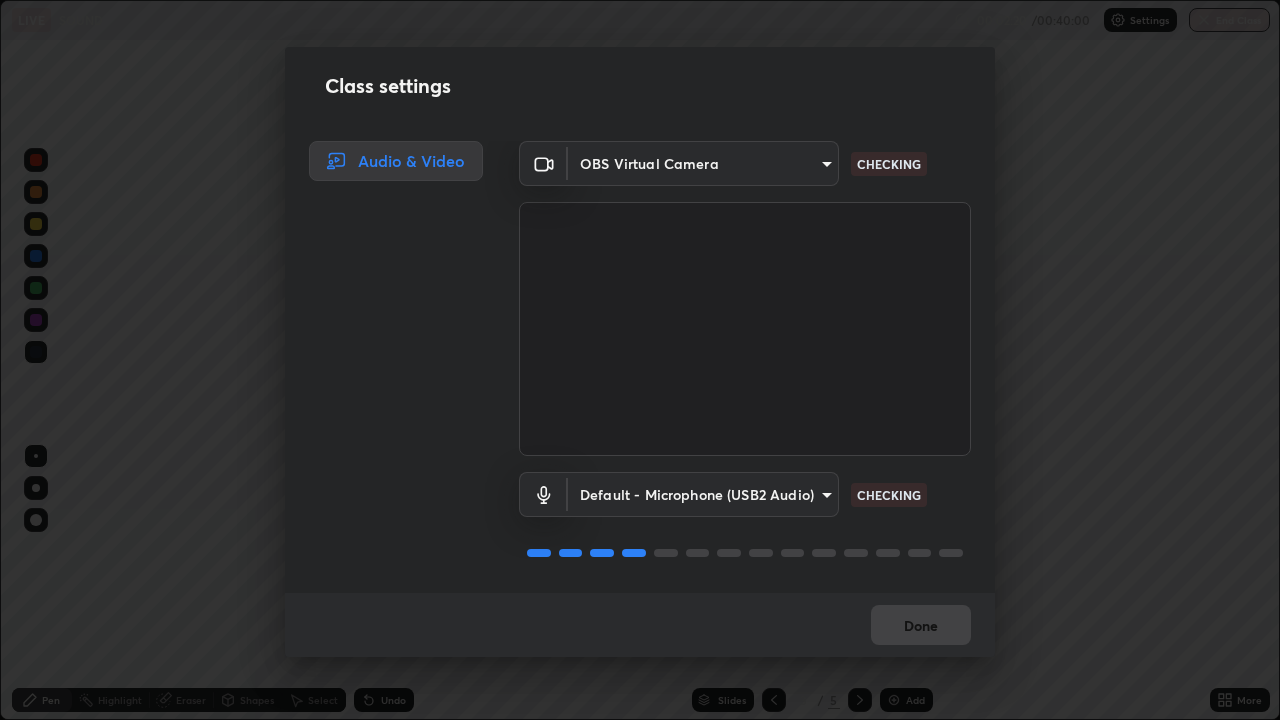 click on "Done" at bounding box center [640, 625] 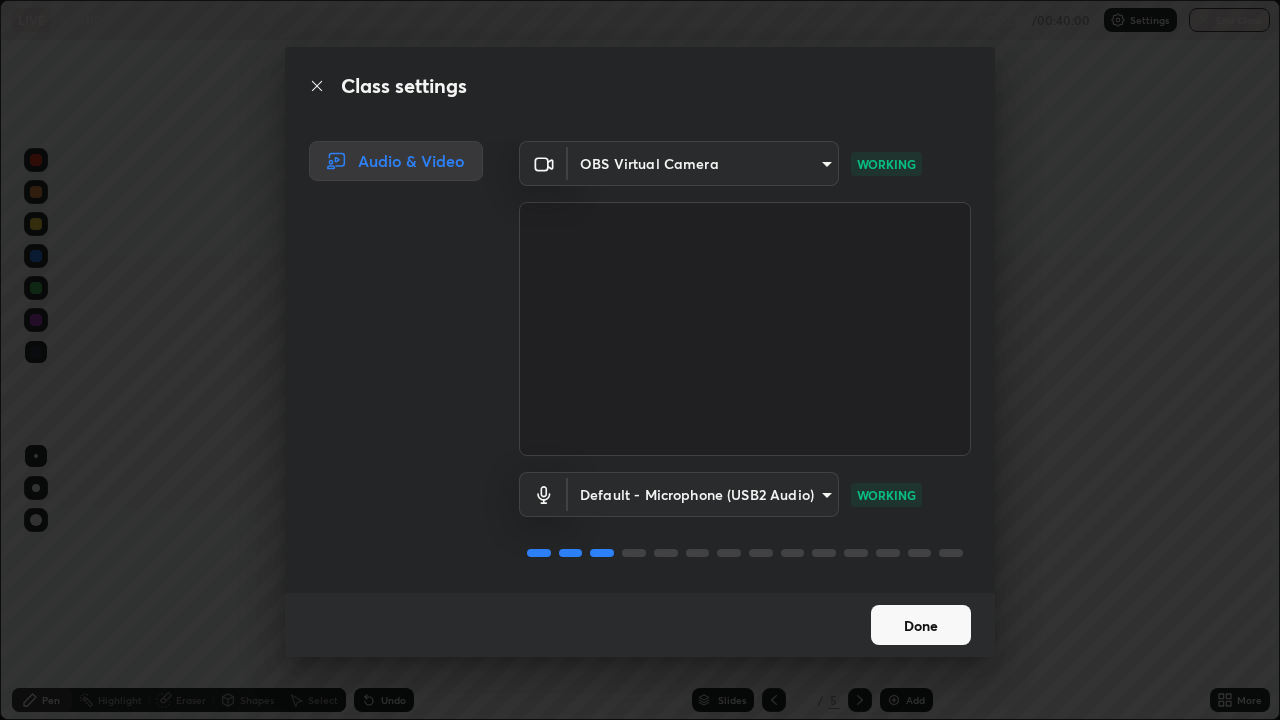 click on "Done" at bounding box center (921, 625) 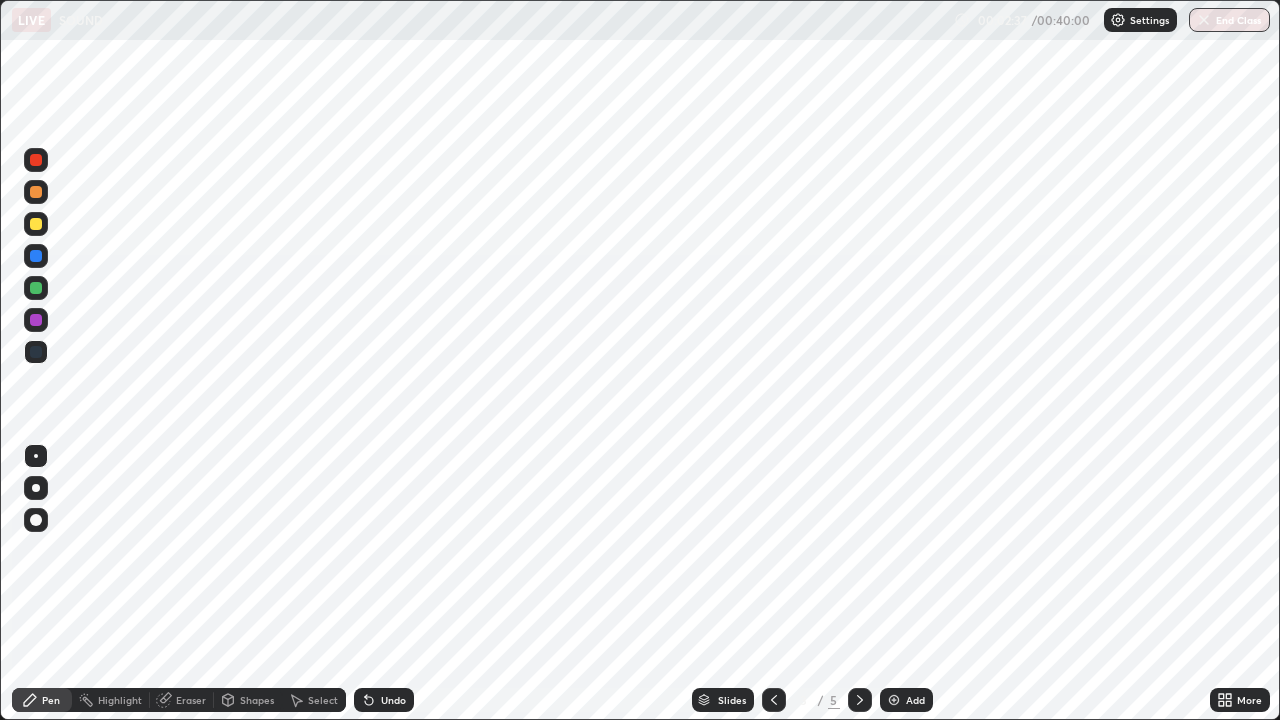 click 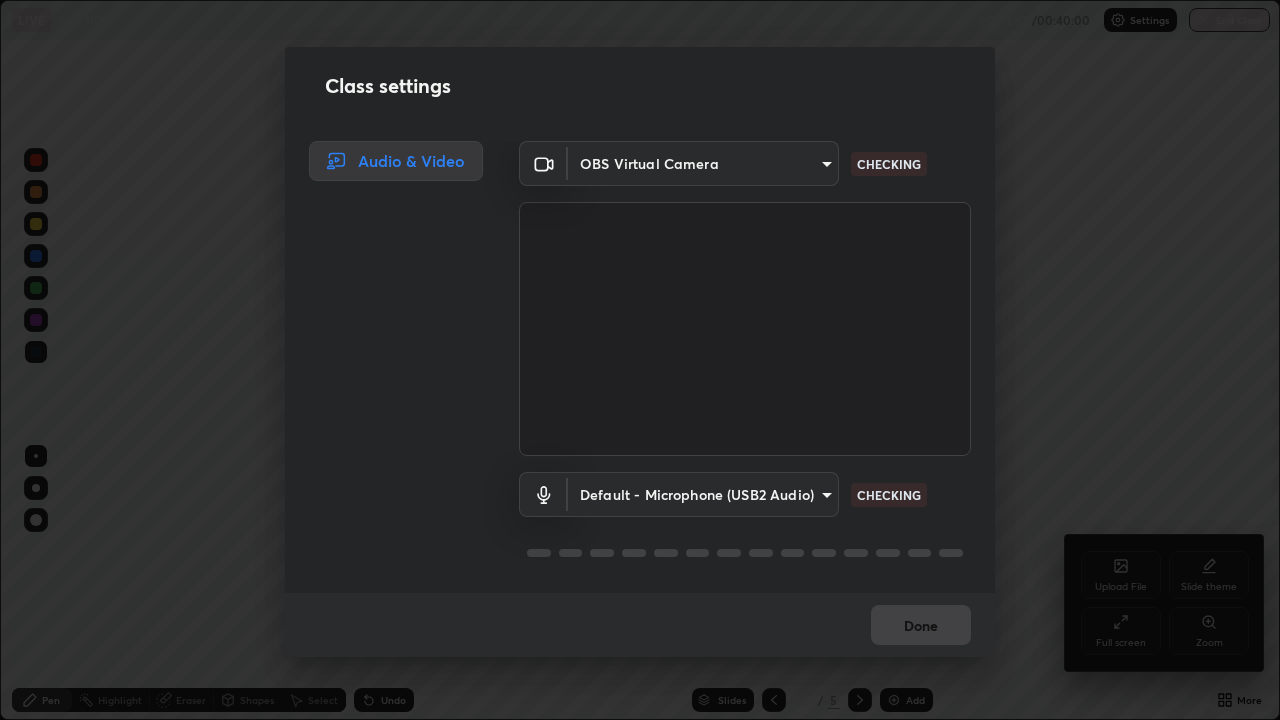 click on "Class settings Audio & Video OBS Virtual Camera [HASH] CHECKING Default - Microphone (USB2 Audio) default CHECKING Done" at bounding box center (640, 360) 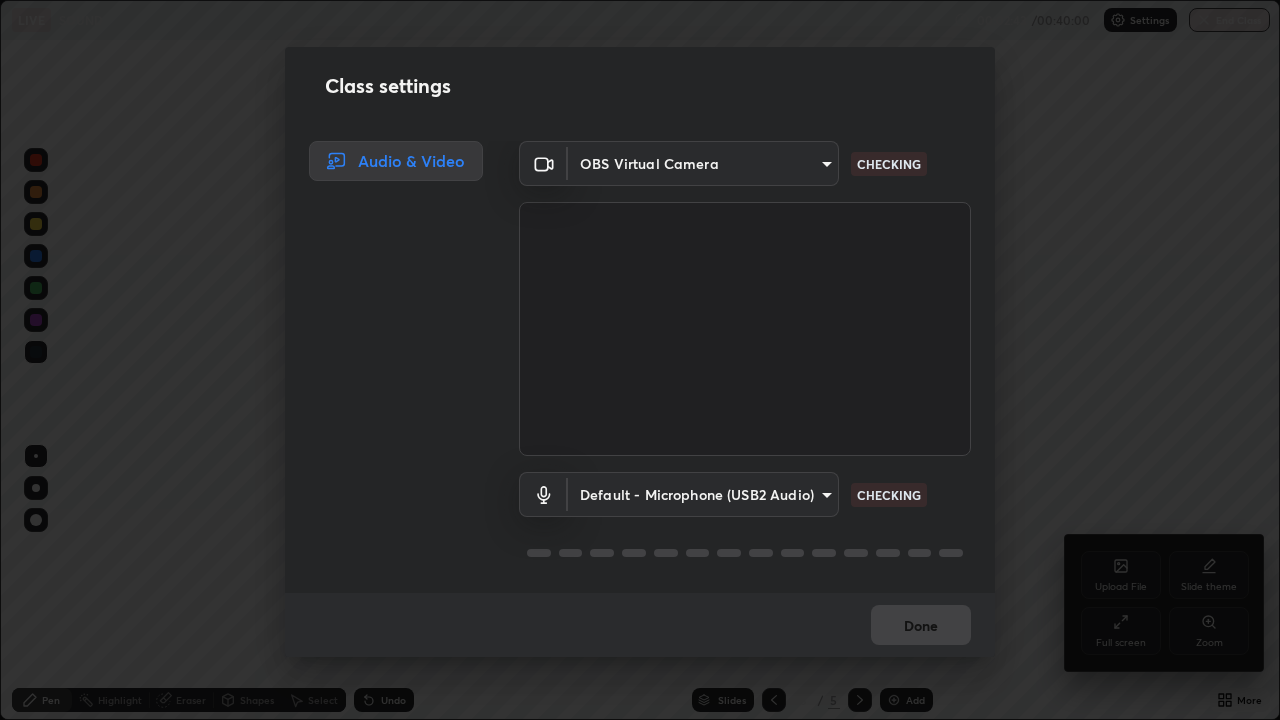 scroll, scrollTop: 2, scrollLeft: 0, axis: vertical 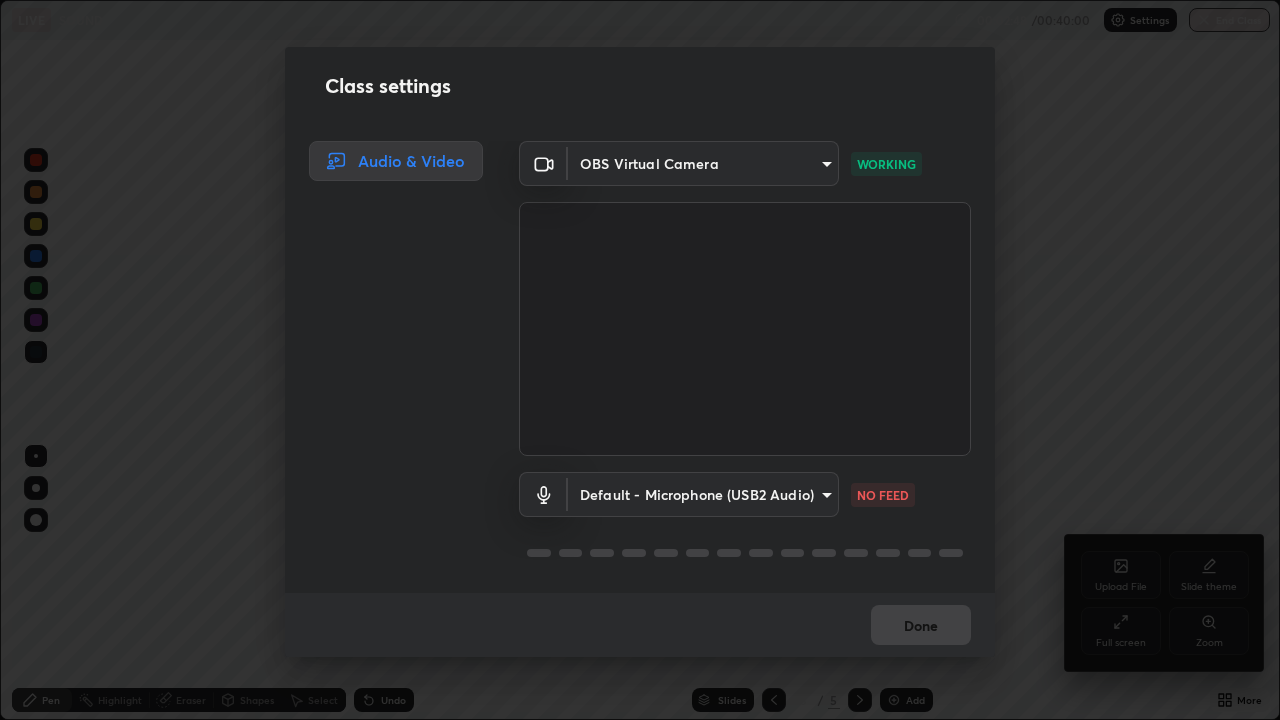 click on "Erase all LIVE SOUND 00:02:48 /  00:40:00 Settings End Class Setting up your live class SOUND • L3 of Course On Physics for Foundation Class VIII 1 2026 [LASTNAME] [LASTNAME] Pen Highlight Eraser Shapes Select Undo Slides 3 / 5 Add More Enable hand raising Enable raise hand to speak to learners. Once enabled, chat will be turned off temporarily. Enable x   No doubts shared Encourage your learners to ask a doubt for better clarity Report an issue Reason for reporting Buffering Chat not working Audio - Video sync issue Educator video quality low ​ Attach an image Report Upload File Slide theme Full screen Zoom Class settings Audio & Video OBS Virtual Camera [CREDITCARD] WORKING Default - Microphone (USB2 Audio) default NO FEED Done" at bounding box center [640, 360] 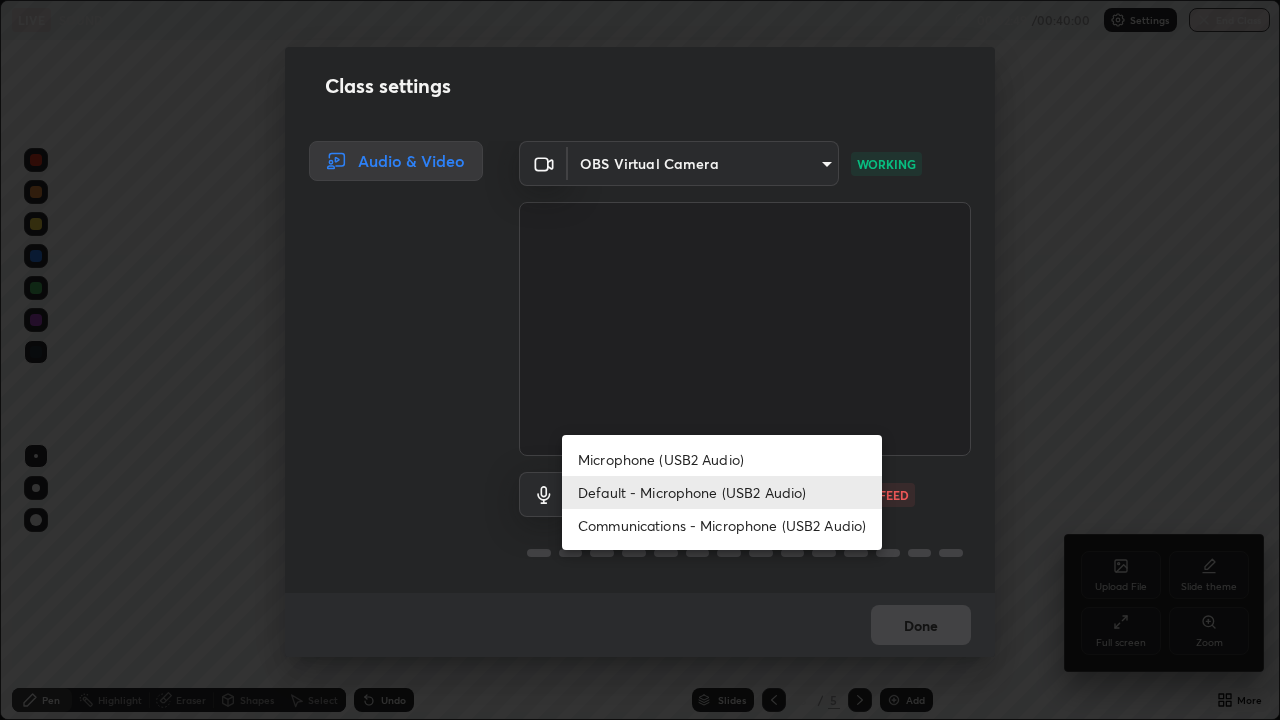 click on "Default - Microphone (USB2 Audio)" at bounding box center (722, 492) 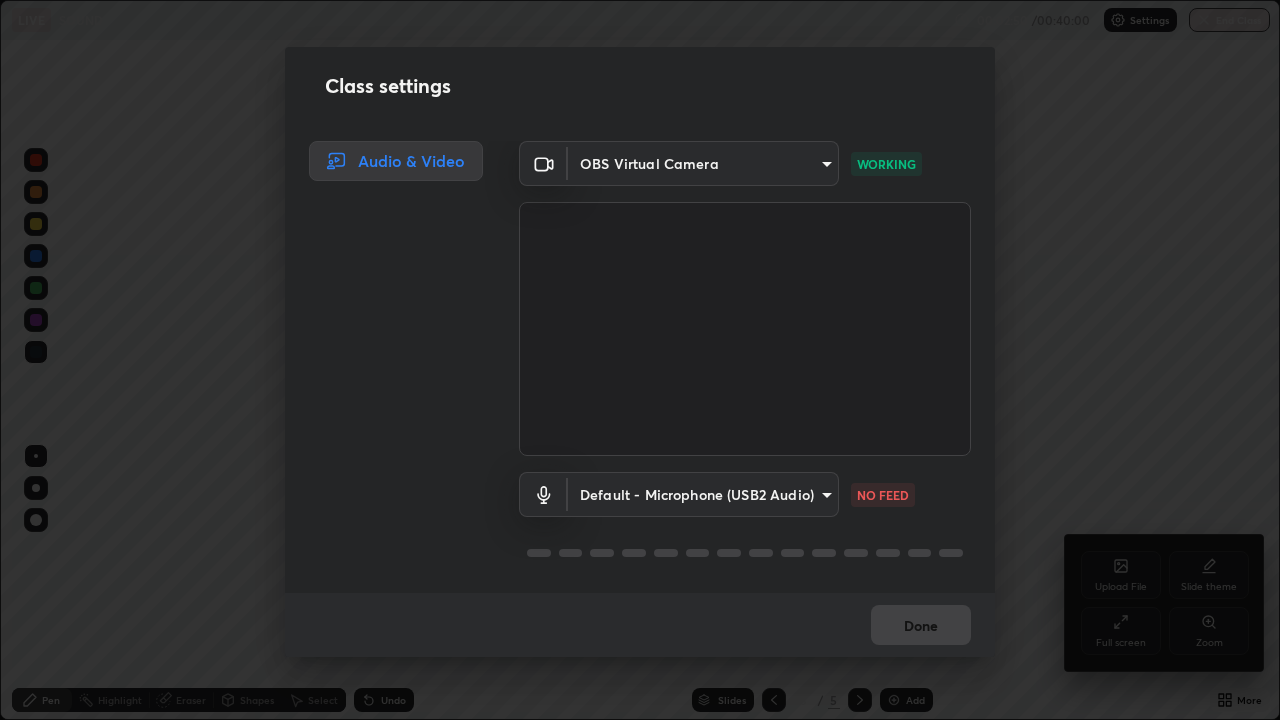 click on "Erase all LIVE SOUND 00:02:50 /  00:40:00 Settings End Class Setting up your live class SOUND • L3 of Course On Physics for Foundation Class VIII 1 [YEAR] [FIRST] [LAST] Pen Highlight Eraser Shapes Select Undo Slides 3 / 5 Add More Enable hand raising Enable raise hand to speak to learners. Once enabled, chat will be turned off temporarily. Enable x   No doubts shared Encourage your learners to ask a doubt for better clarity Report an issue Reason for reporting Buffering Chat not working Audio - Video sync issue Educator video quality low ​ Attach an image Report Upload File Slide theme Full screen Zoom Class settings Audio & Video OBS Virtual Camera [HASH] WORKING Default - Microphone (USB2 Audio) default NO FEED Done" at bounding box center [640, 360] 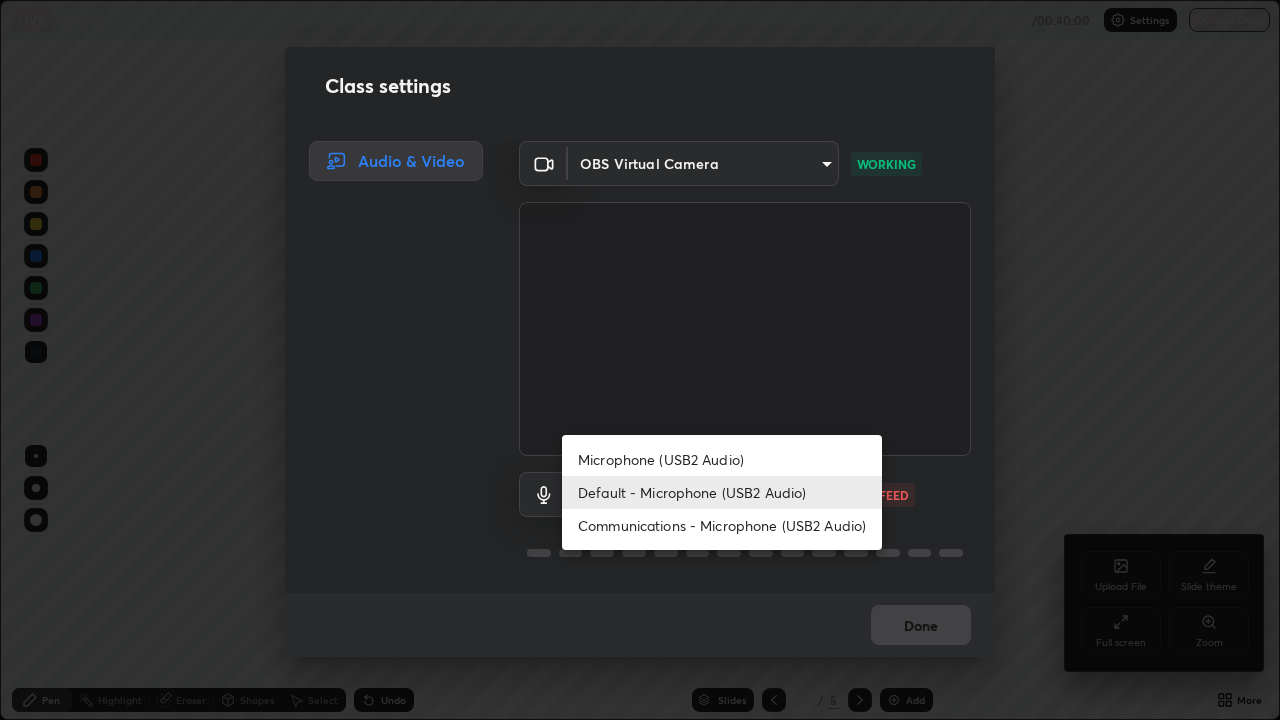 click on "Default - Microphone (USB2 Audio)" at bounding box center (722, 492) 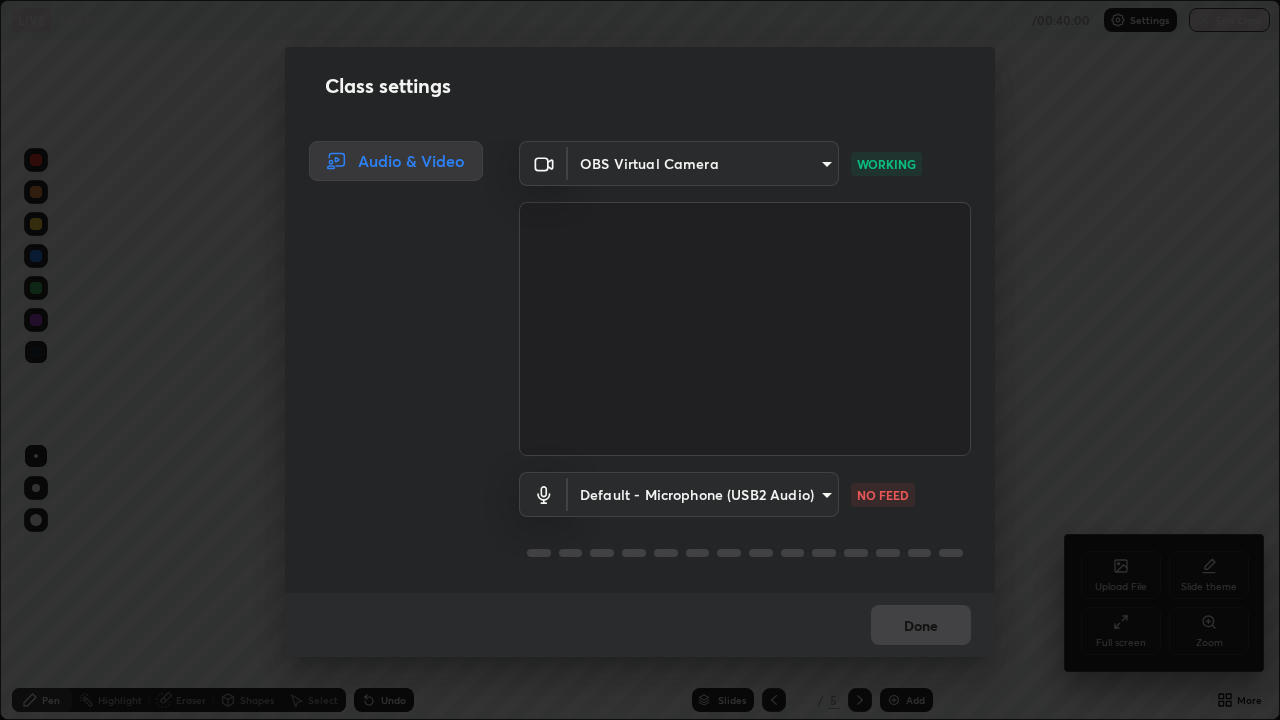 click on "Erase all LIVE SOUND 00:02:52 /  00:40:00 Settings End Class Setting up your live class SOUND • L3 of Course On Physics for Foundation Class VIII 1 [YEAR] [FIRST] [LAST] Pen Highlight Eraser Shapes Select Undo Slides 3 / 5 Add More Enable hand raising Enable raise hand to speak to learners. Once enabled, chat will be turned off temporarily. Enable x   No doubts shared Encourage your learners to ask a doubt for better clarity Report an issue Reason for reporting Buffering Chat not working Audio - Video sync issue Educator video quality low ​ Attach an image Report Upload File Slide theme Full screen Zoom Class settings Audio & Video OBS Virtual Camera [HASH] WORKING Default - Microphone (USB2 Audio) default NO FEED Done" at bounding box center [640, 360] 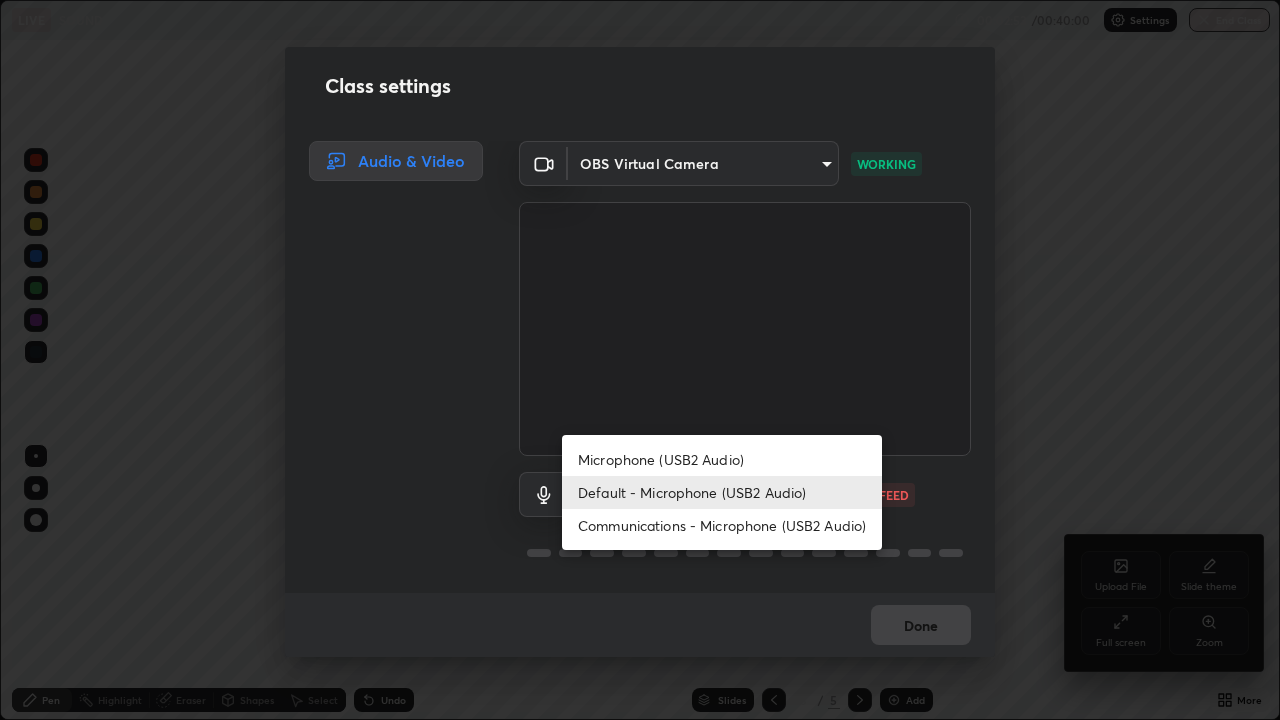 click on "Microphone (USB2 Audio)" at bounding box center (722, 459) 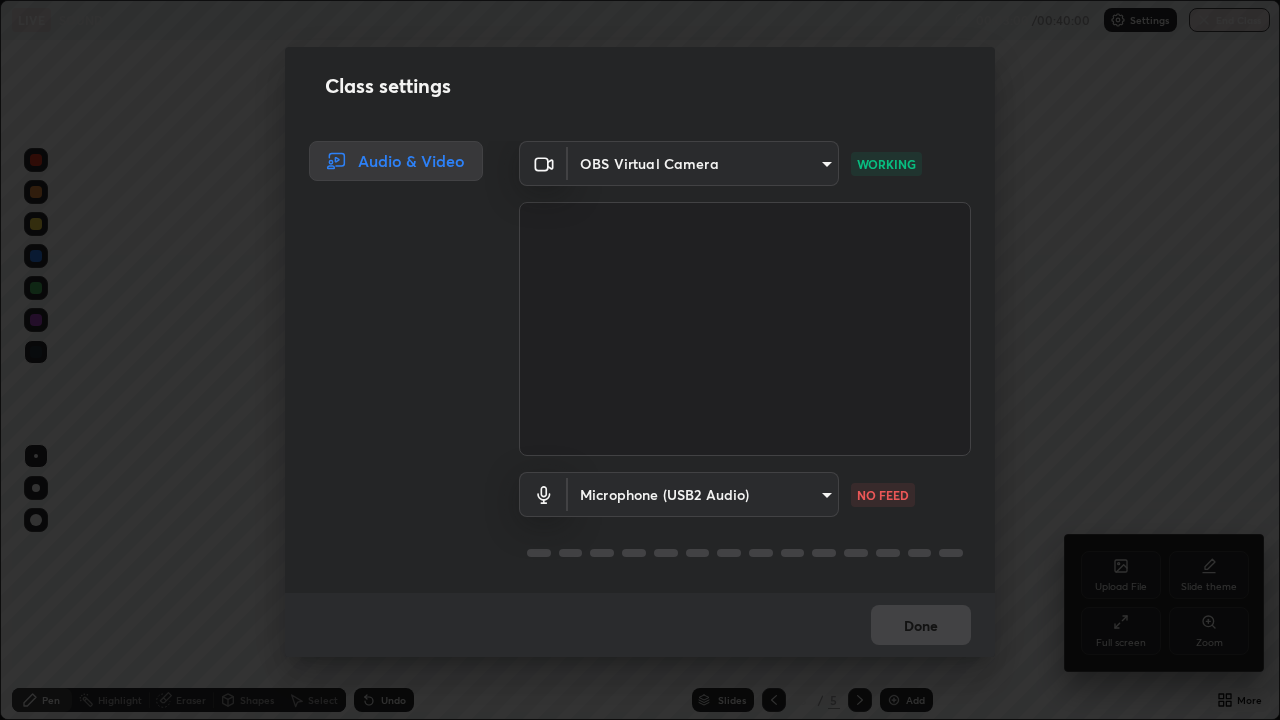 click on "Erase all LIVE SOUND 00:03:00 /  00:40:00 Settings End Class Setting up your live class SOUND • L3 of Course On Physics for Foundation Class VIII 1 [YEAR] [FIRST] [LAST] Pen Highlight Eraser Shapes Select Undo Slides 3 / 5 Add More Enable hand raising Enable raise hand to speak to learners. Once enabled, chat will be turned off temporarily. Enable x   No doubts shared Encourage your learners to ask a doubt for better clarity Report an issue Reason for reporting Buffering Chat not working Audio - Video sync issue Educator video quality low ​ Attach an image Report Upload File Slide theme Full screen Zoom Class settings Audio & Video OBS Virtual Camera [HASH] WORKING Microphone (USB2 Audio) [HASH] NO FEED Done" at bounding box center (640, 360) 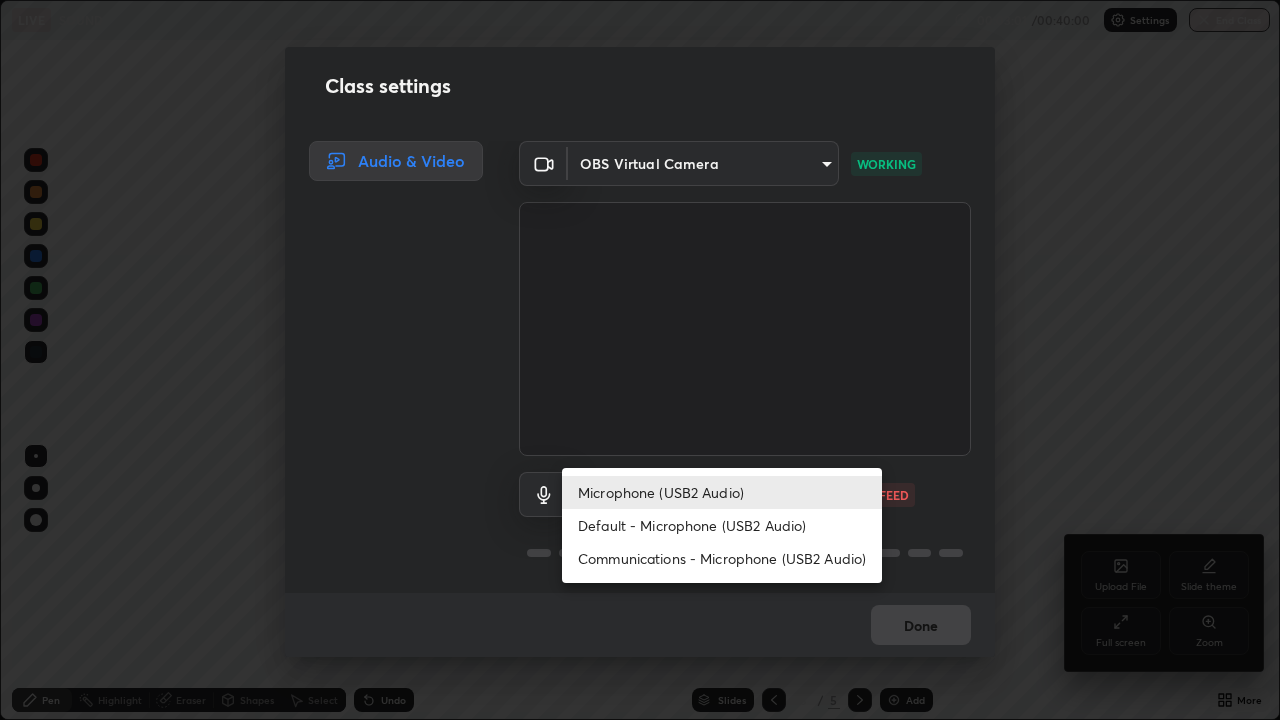 click on "Communications - Microphone (USB2 Audio)" at bounding box center (722, 558) 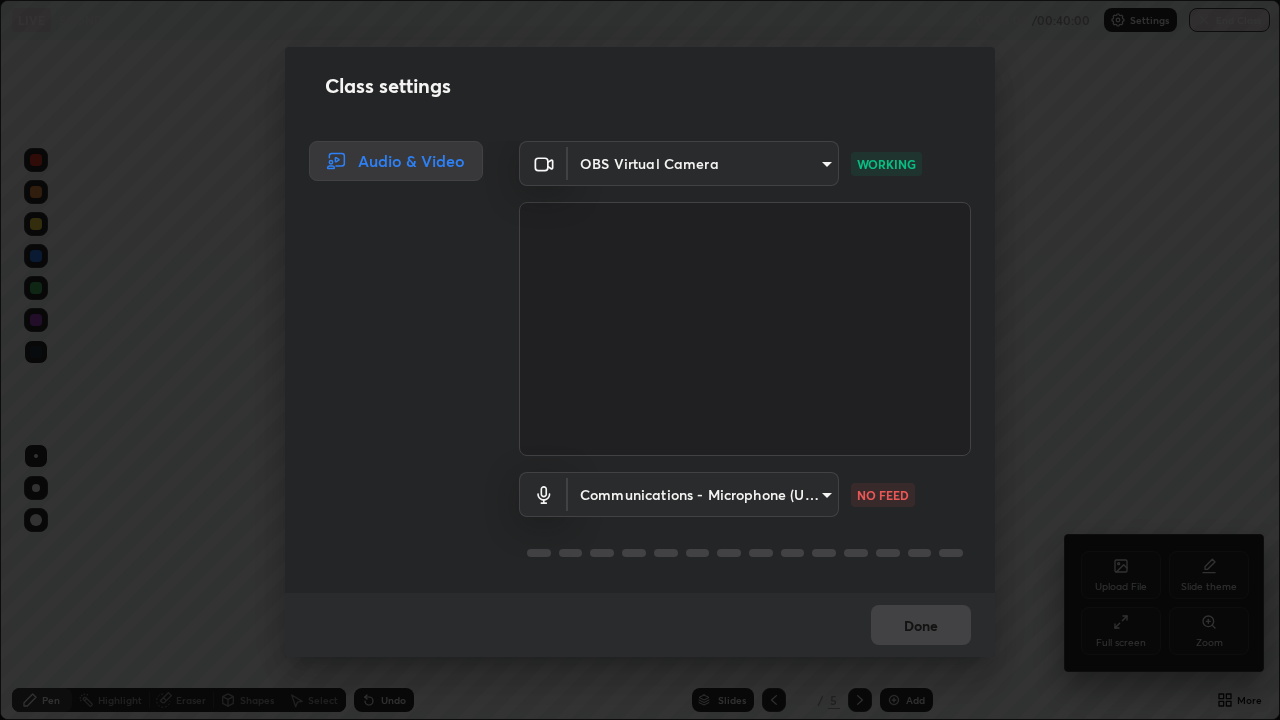 click on "Class settings Audio & Video OBS Virtual Camera [HASH] WORKING Communications - Microphone (USB2 Audio) communications NO FEED Done" at bounding box center (640, 360) 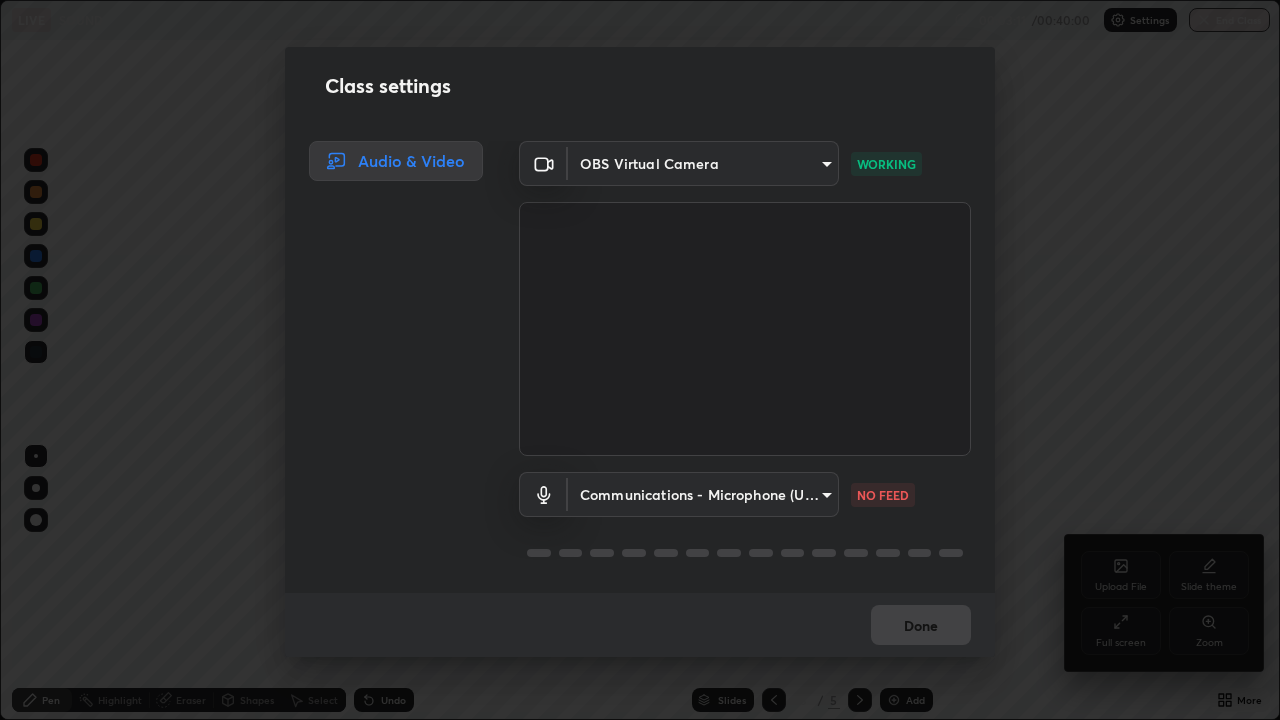 click on "Erase all LIVE SOUND 00:03:11 /  00:40:00 Settings End Class Setting up your live class SOUND • L3 of Course On Physics for Foundation Class VIII 1 [YEAR] [FIRST] [LAST] Pen Highlight Eraser Shapes Select Undo Slides 3 / 5 Add More Enable hand raising Enable raise hand to speak to learners. Once enabled, chat will be turned off temporarily. Enable x   No doubts shared Encourage your learners to ask a doubt for better clarity Report an issue Reason for reporting Buffering Chat not working Audio - Video sync issue Educator video quality low ​ Attach an image Report Upload File Slide theme Full screen Zoom Class settings Audio & Video OBS Virtual Camera [HASH] WORKING Communications - Microphone (USB2 Audio) communications NO FEED Done" at bounding box center (640, 360) 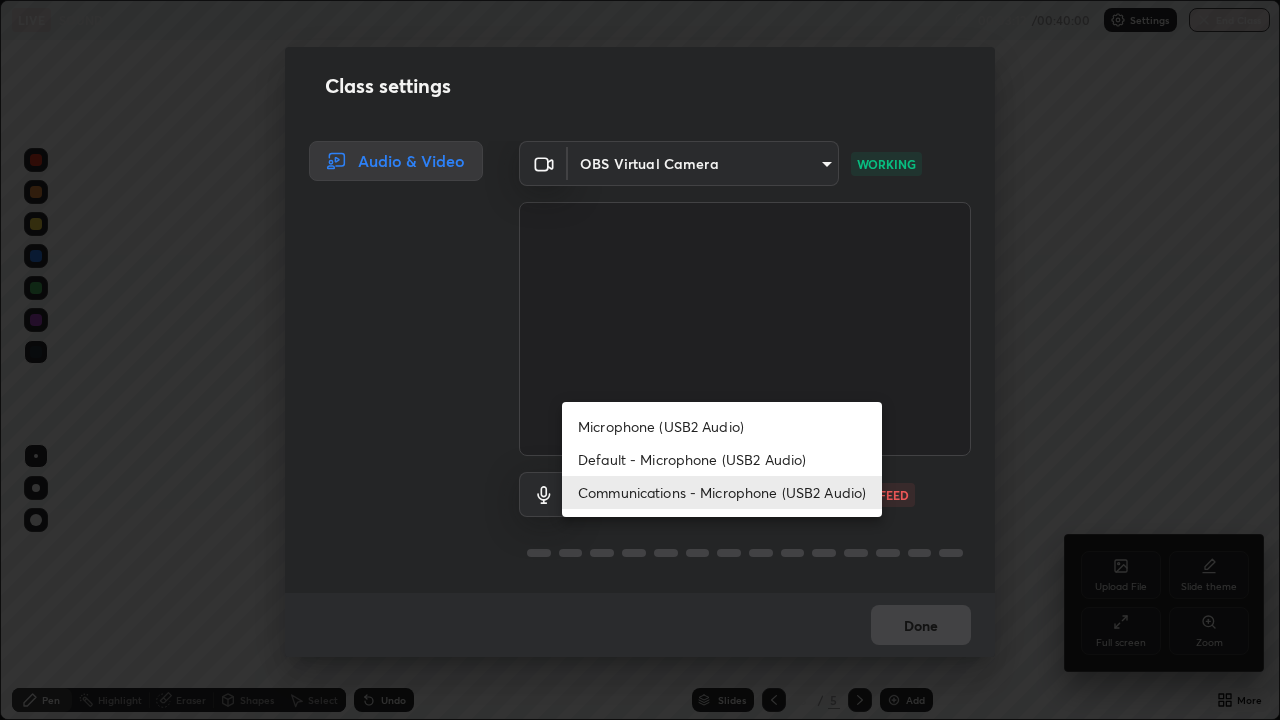 click on "Default - Microphone (USB2 Audio)" at bounding box center (722, 459) 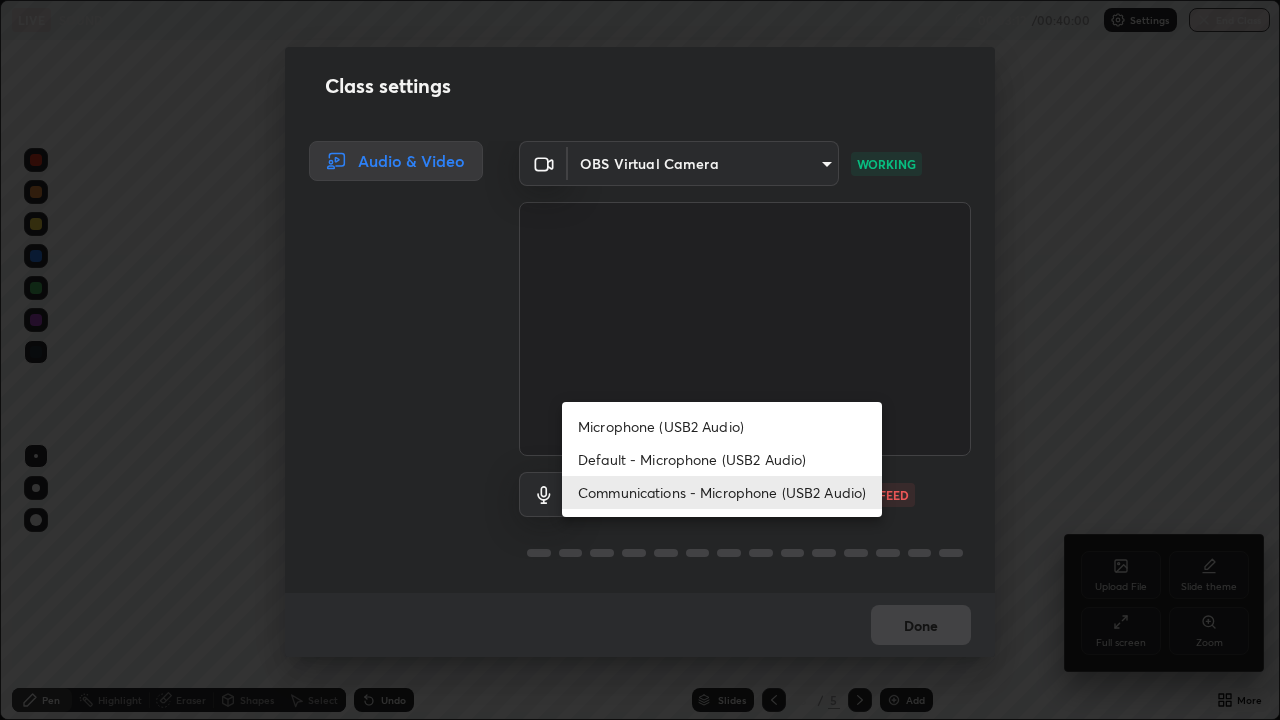 type on "default" 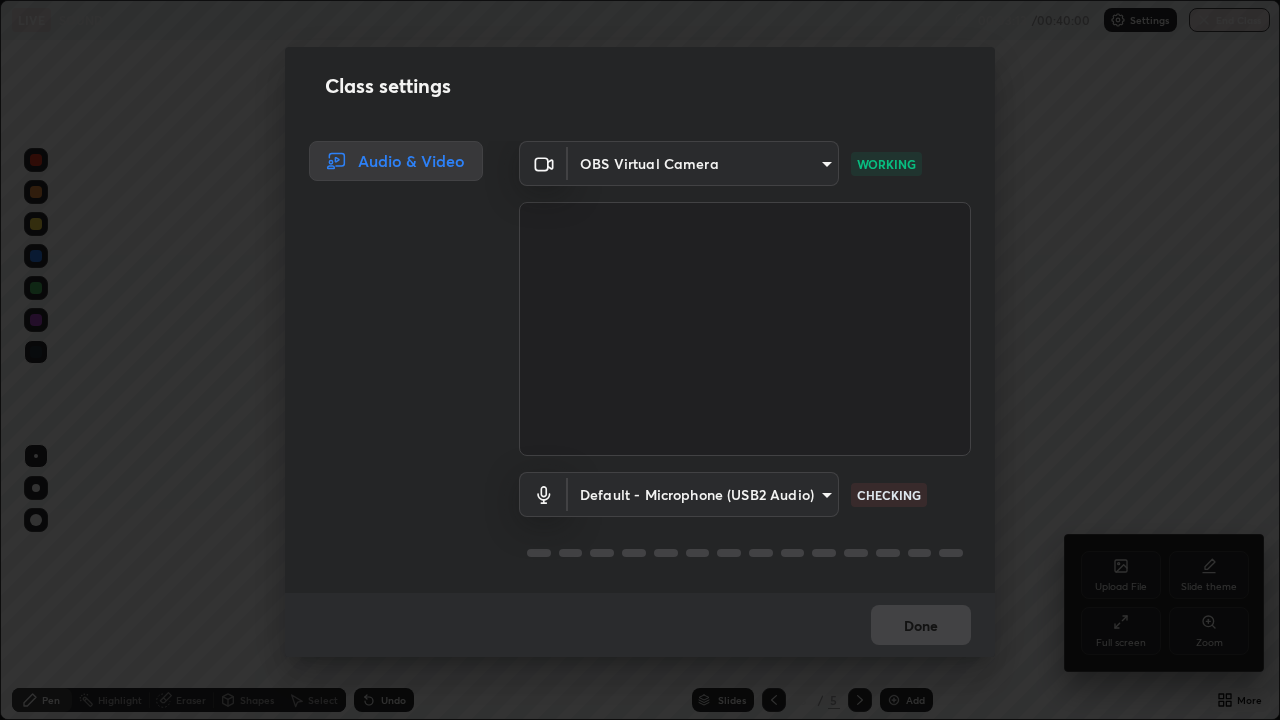 click on "Erase all LIVE SOUND 00:03:13 /  00:40:00 Settings End Class Setting up your live class SOUND • L3 of Course On Physics for Foundation Class VIII 1 [YEAR] [FIRST] [LAST] Pen Highlight Eraser Shapes Select Undo Slides 3 / 5 Add More Enable hand raising Enable raise hand to speak to learners. Once enabled, chat will be turned off temporarily. Enable x   No doubts shared Encourage your learners to ask a doubt for better clarity Report an issue Reason for reporting Buffering Chat not working Audio - Video sync issue Educator video quality low ​ Attach an image Report Upload File Slide theme Full screen Zoom Class settings Audio & Video OBS Virtual Camera [HASH] WORKING Default - Microphone (USB2 Audio) default CHECKING Done" at bounding box center [640, 360] 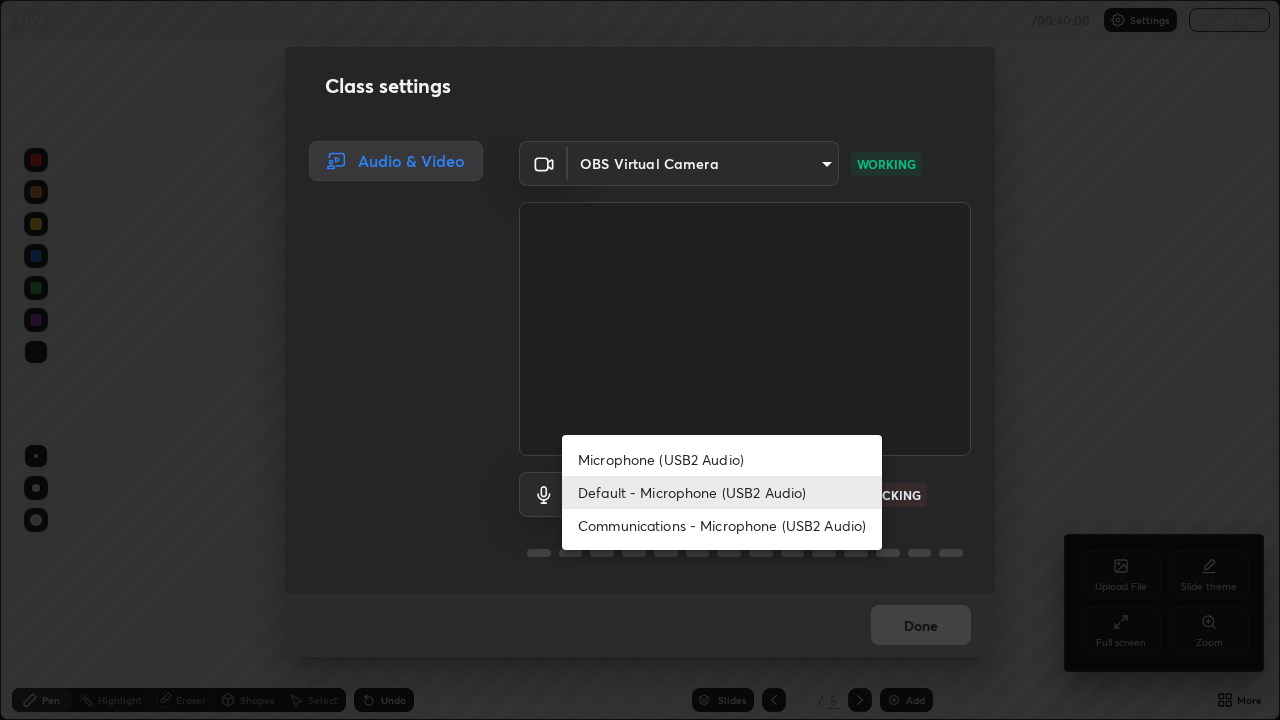 click on "Default - Microphone (USB2 Audio)" at bounding box center (722, 492) 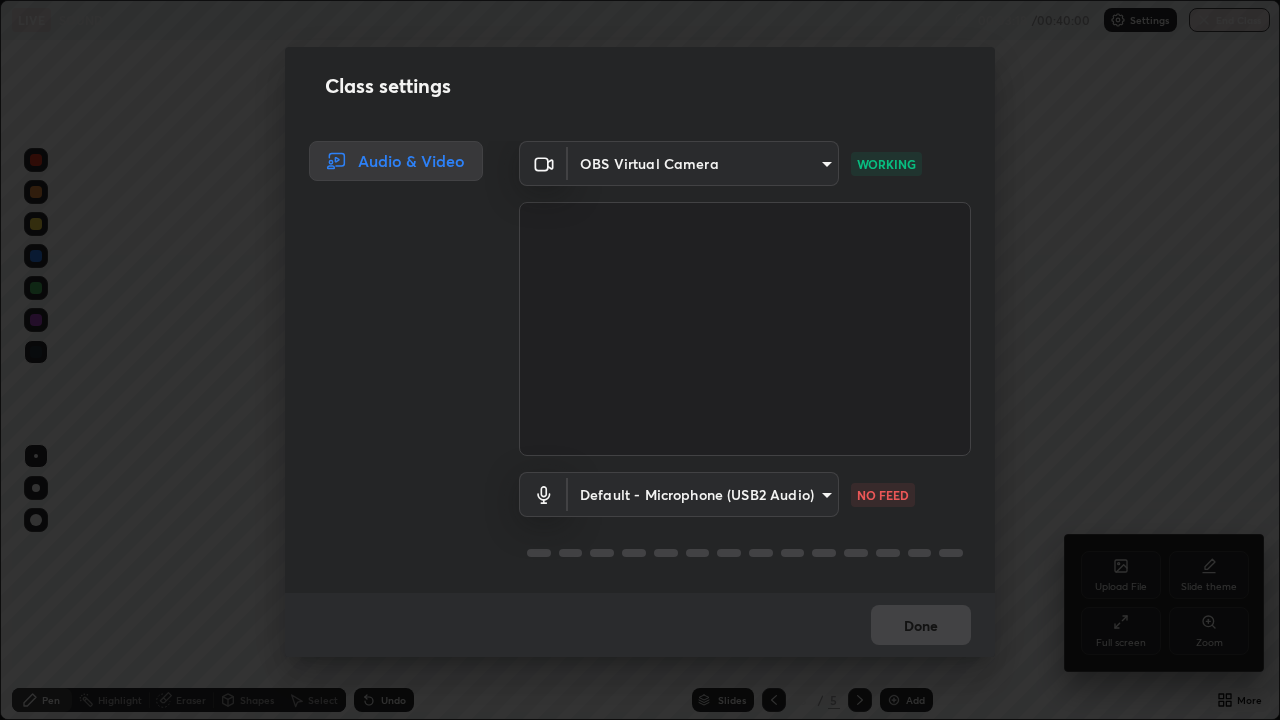 click on "Erase all LIVE SOUND 00:03:18 /  00:40:00 Settings End Class Setting up your live class SOUND • L3 of Course On Physics for Foundation Class VIII 1 [YEAR] [FIRST] [LAST] Pen Highlight Eraser Shapes Select Undo Slides 3 / 5 Add More Enable hand raising Enable raise hand to speak to learners. Once enabled, chat will be turned off temporarily. Enable x   No doubts shared Encourage your learners to ask a doubt for better clarity Report an issue Reason for reporting Buffering Chat not working Audio - Video sync issue Educator video quality low ​ Attach an image Report Upload File Slide theme Full screen Zoom Class settings Audio & Video OBS Virtual Camera [HASH] WORKING Default - Microphone (USB2 Audio) default NO FEED Done" at bounding box center [640, 360] 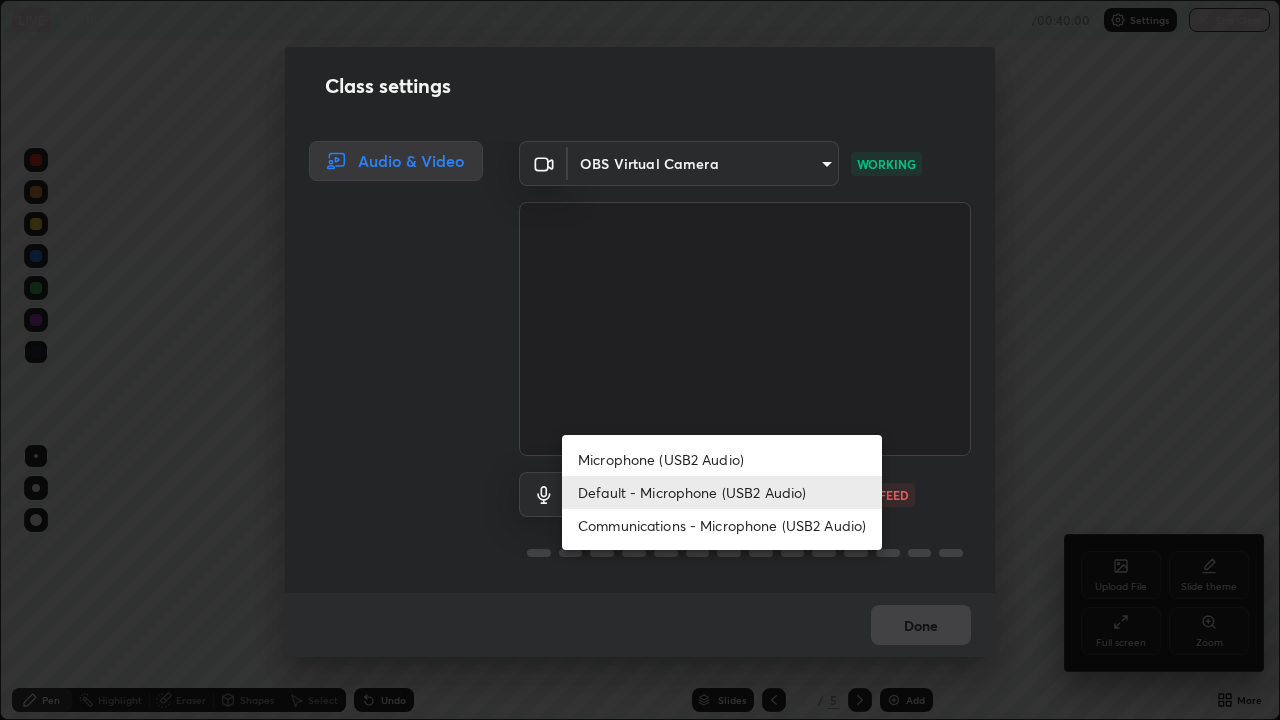 click on "Default - Microphone (USB2 Audio)" at bounding box center [722, 492] 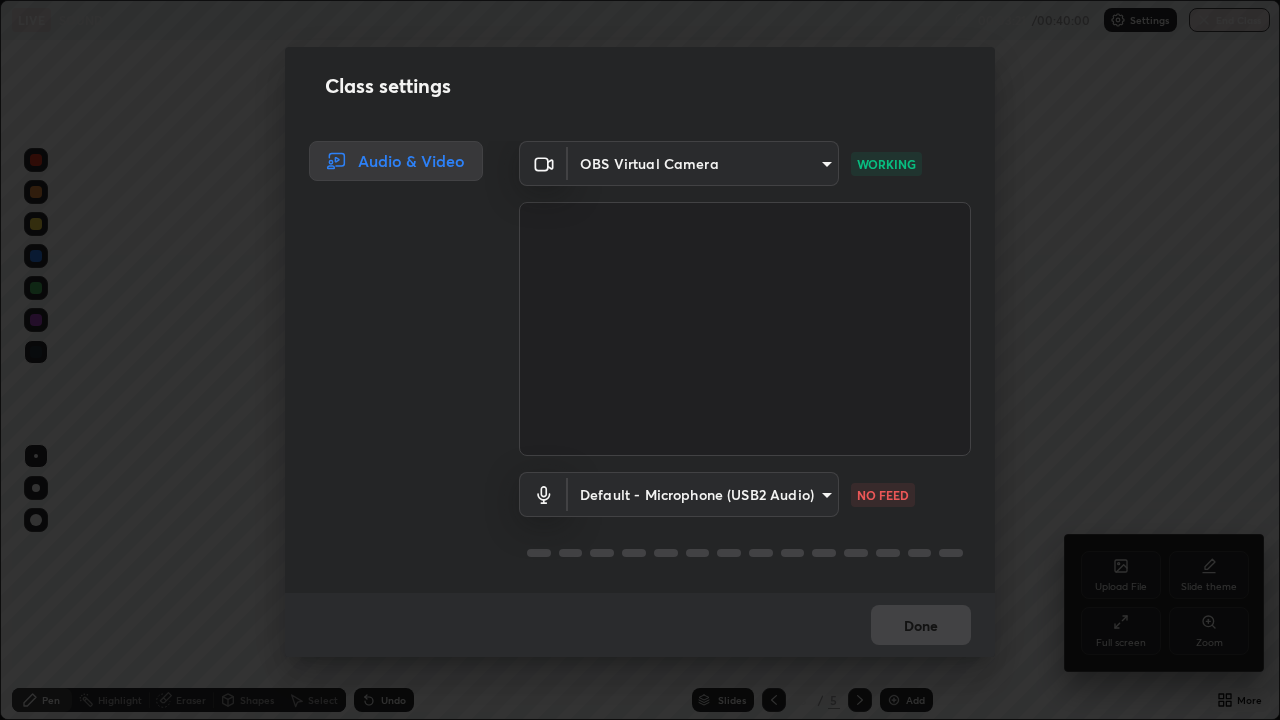 click on "Class settings Audio & Video OBS Virtual Camera [HASH] WORKING Default - Microphone (USB2 Audio) default NO FEED Done" at bounding box center (640, 360) 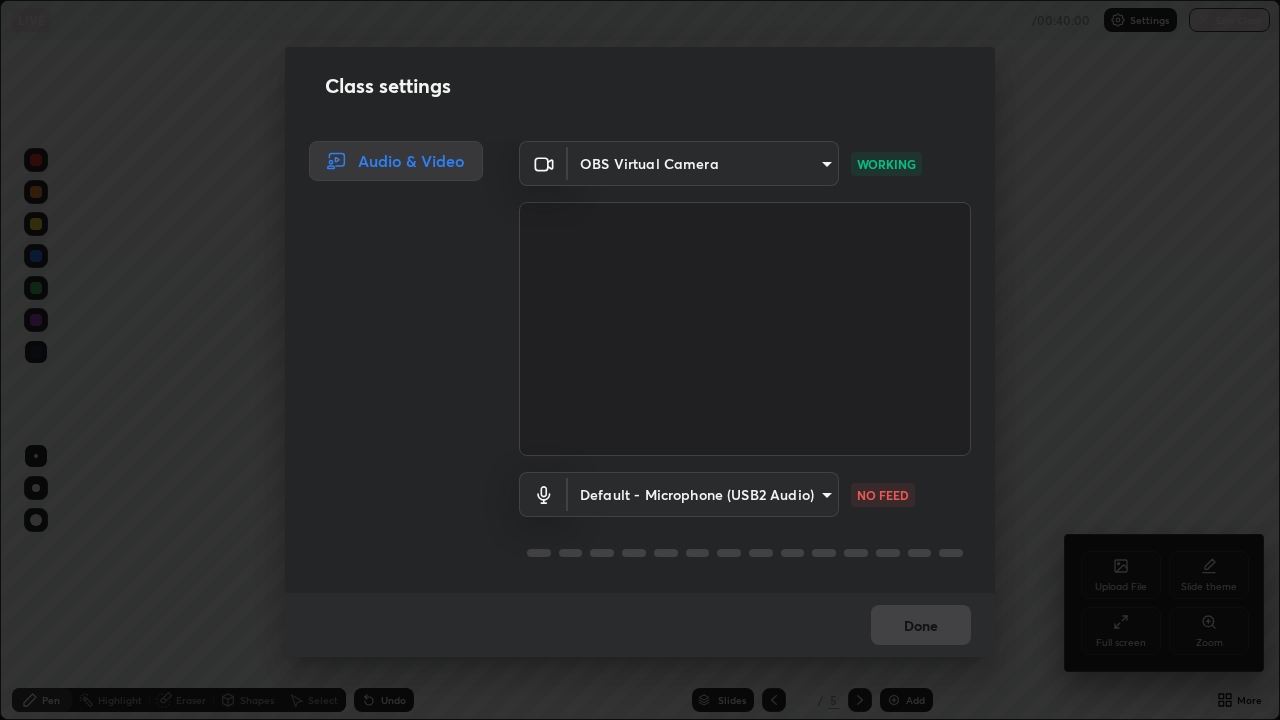 click on "Erase all LIVE SOUND 00:03:24 /  00:40:00 Settings End Class Setting up your live class SOUND • L3 of Course On Physics for Foundation Class VIII 1 [YEAR] [FIRST] [LAST] Pen Highlight Eraser Shapes Select Undo Slides 3 / 5 Add More Enable hand raising Enable raise hand to speak to learners. Once enabled, chat will be turned off temporarily. Enable x   No doubts shared Encourage your learners to ask a doubt for better clarity Report an issue Reason for reporting Buffering Chat not working Audio - Video sync issue Educator video quality low ​ Attach an image Report Upload File Slide theme Full screen Zoom Class settings Audio & Video OBS Virtual Camera [HASH] WORKING Default - Microphone (USB2 Audio) default NO FEED Done" at bounding box center (640, 360) 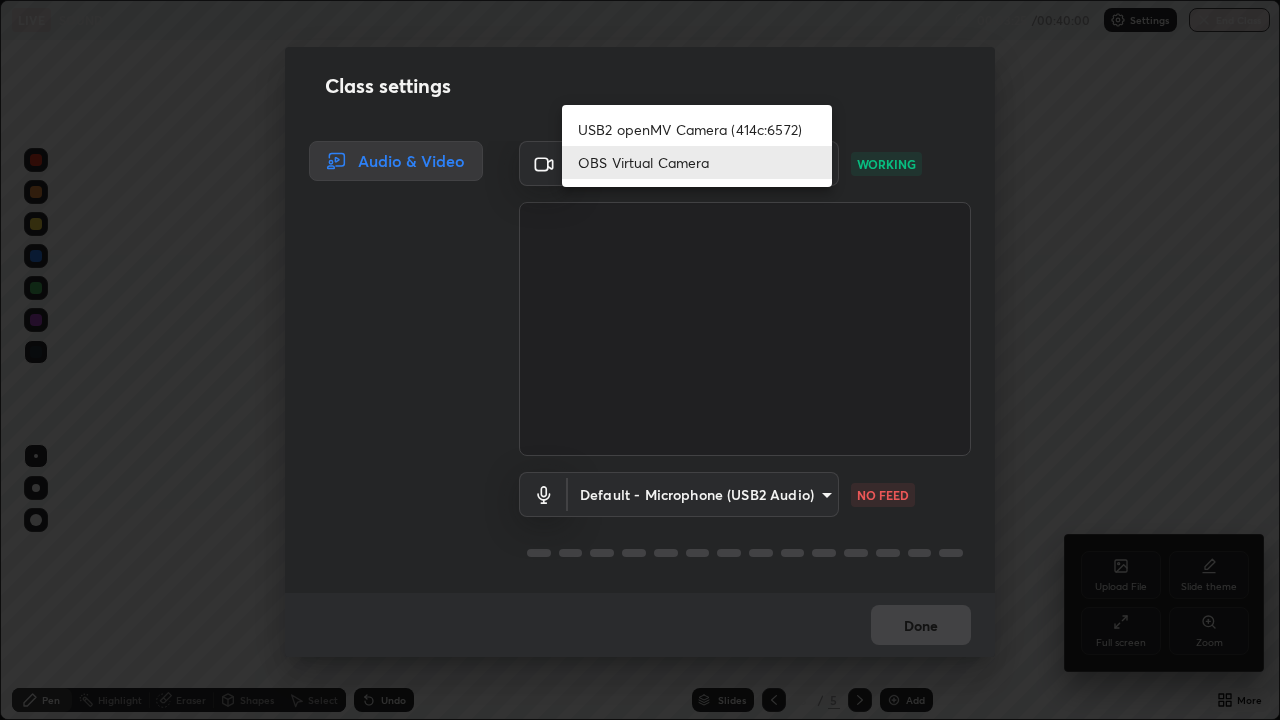 click on "OBS Virtual Camera" at bounding box center (697, 162) 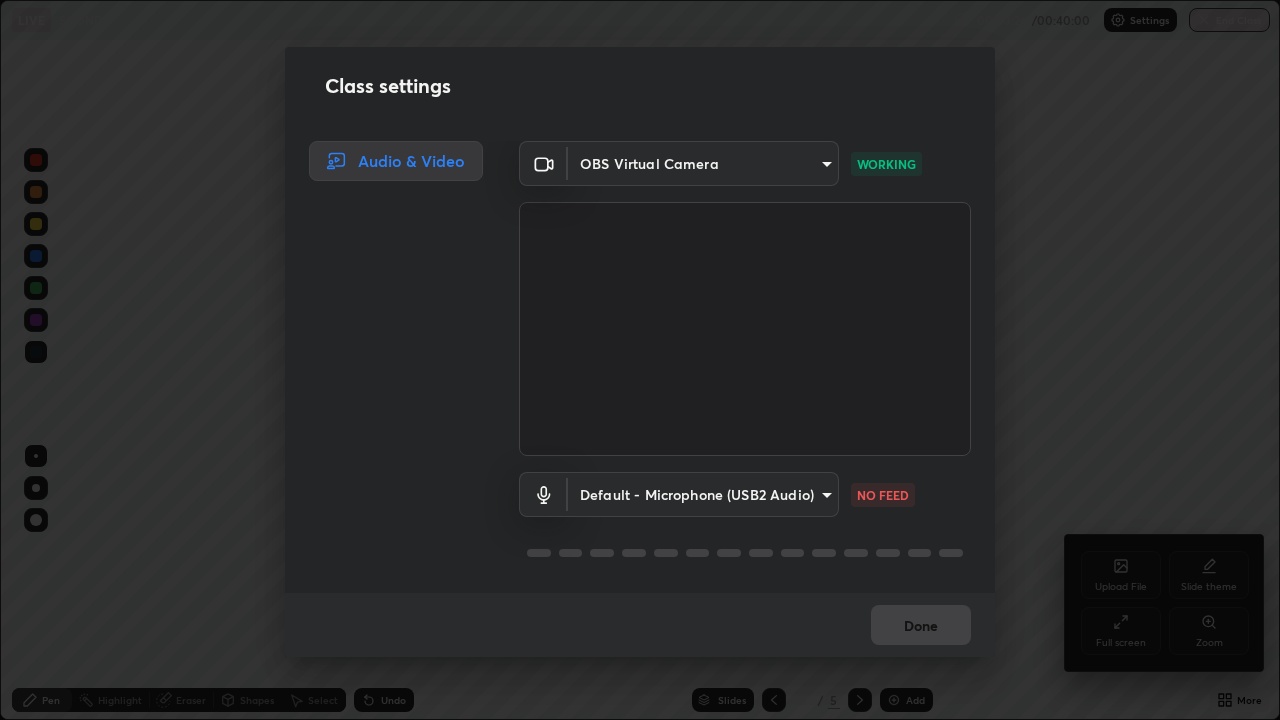 click at bounding box center [745, 329] 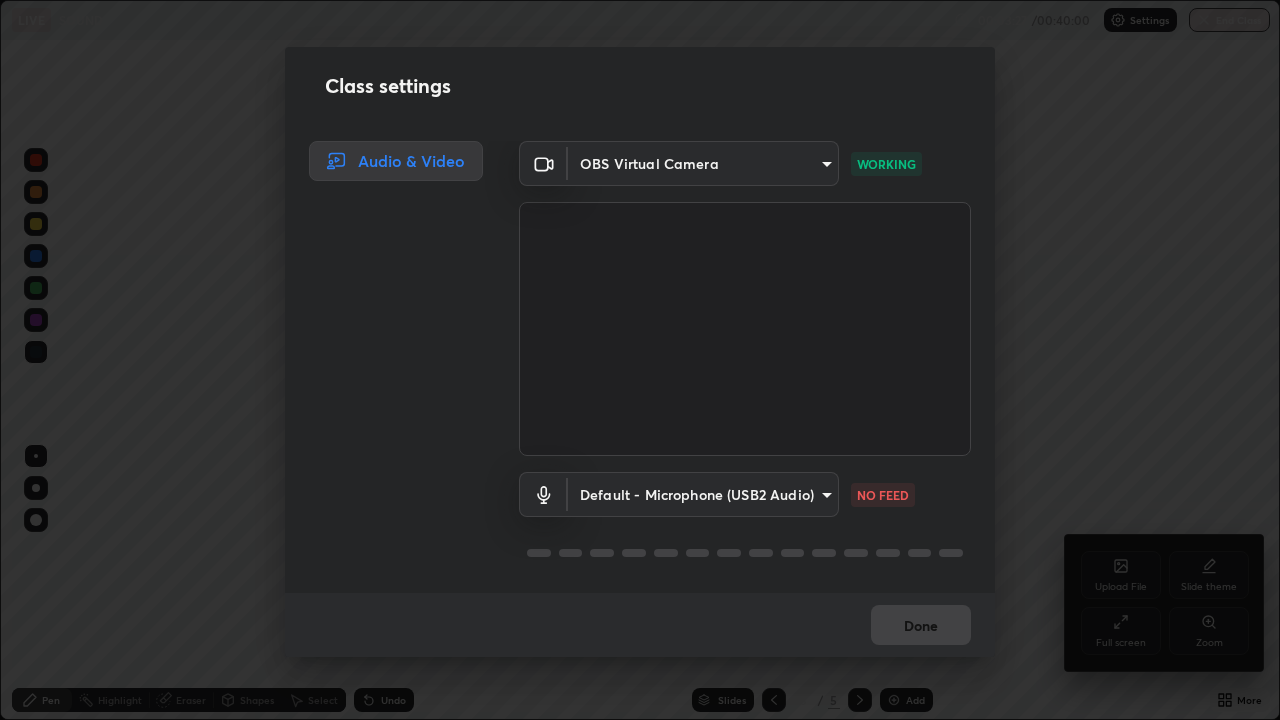 click on "Erase all LIVE SOUND 00:03:27 /  00:40:00 Settings End Class Setting up your live class SOUND • L3 of Course On Physics for Foundation Class VIII 1 [YEAR] [FIRST] [LAST] Pen Highlight Eraser Shapes Select Undo Slides 3 / 5 Add More Enable hand raising Enable raise hand to speak to learners. Once enabled, chat will be turned off temporarily. Enable x   No doubts shared Encourage your learners to ask a doubt for better clarity Report an issue Reason for reporting Buffering Chat not working Audio - Video sync issue Educator video quality low ​ Attach an image Report Upload File Slide theme Full screen Zoom Class settings Audio & Video OBS Virtual Camera [HASH] WORKING Default - Microphone (USB2 Audio) default NO FEED Done" at bounding box center [640, 360] 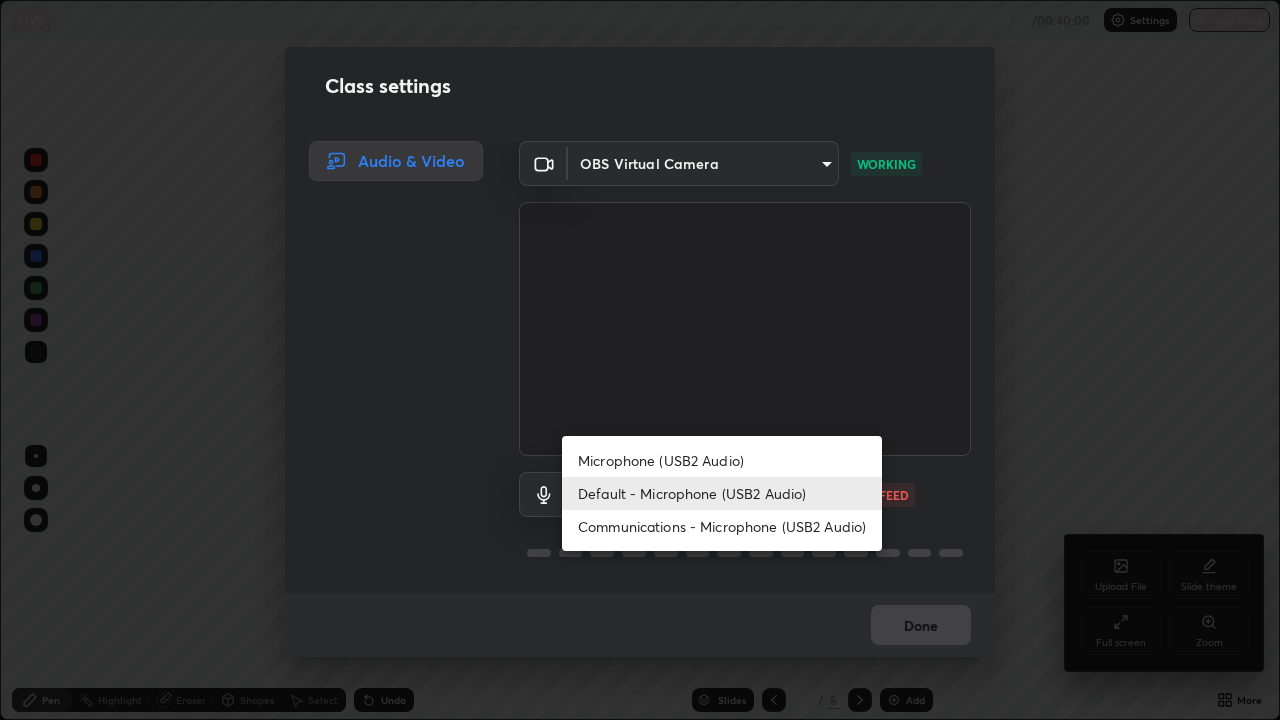 click on "Default - Microphone (USB2 Audio)" at bounding box center (722, 493) 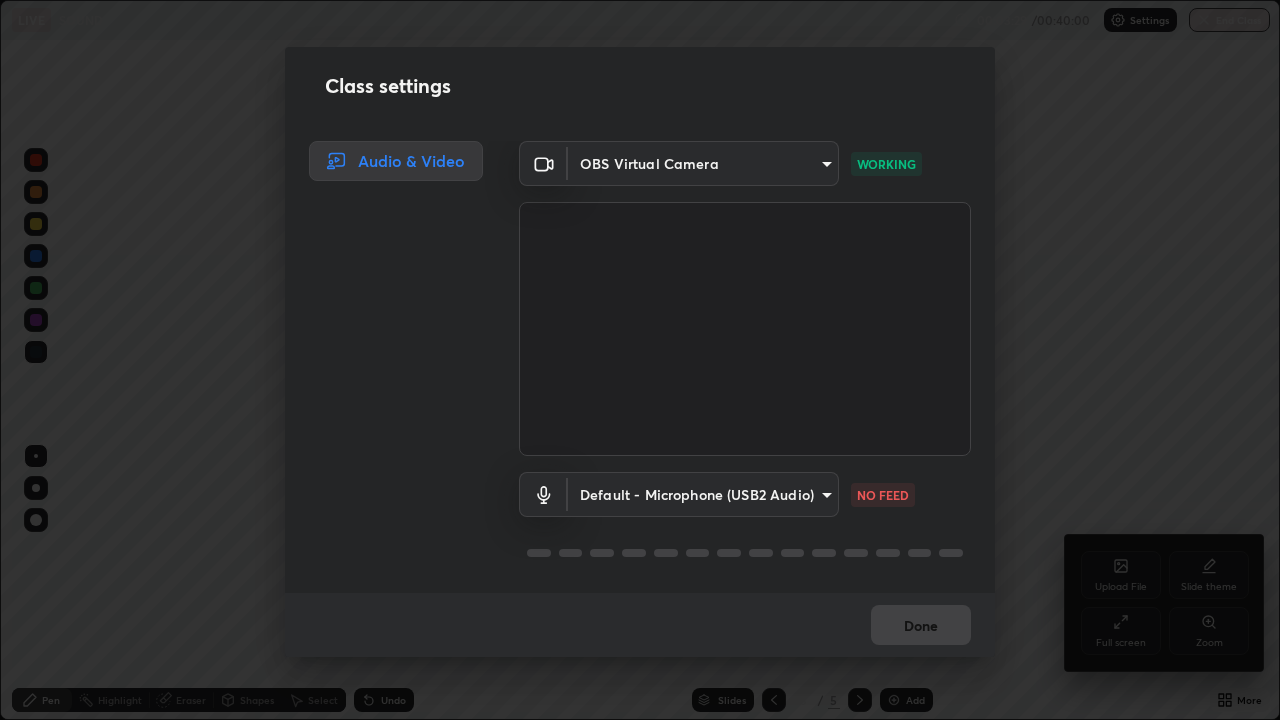 click on "Class settings Audio & Video OBS Virtual Camera [HASH] WORKING Default - Microphone (USB2 Audio) default NO FEED Done" at bounding box center [640, 360] 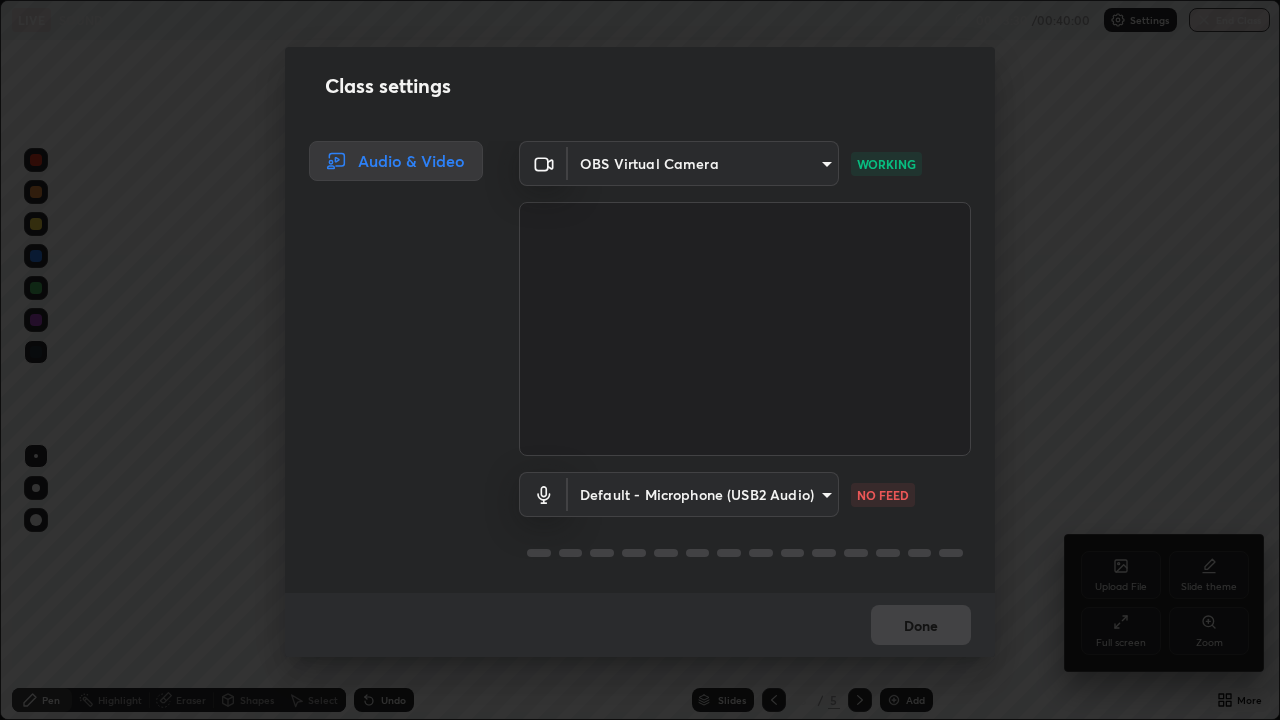 click on "Class settings Audio & Video OBS Virtual Camera [HASH] WORKING Default - Microphone (USB2 Audio) default NO FEED Done" at bounding box center (640, 360) 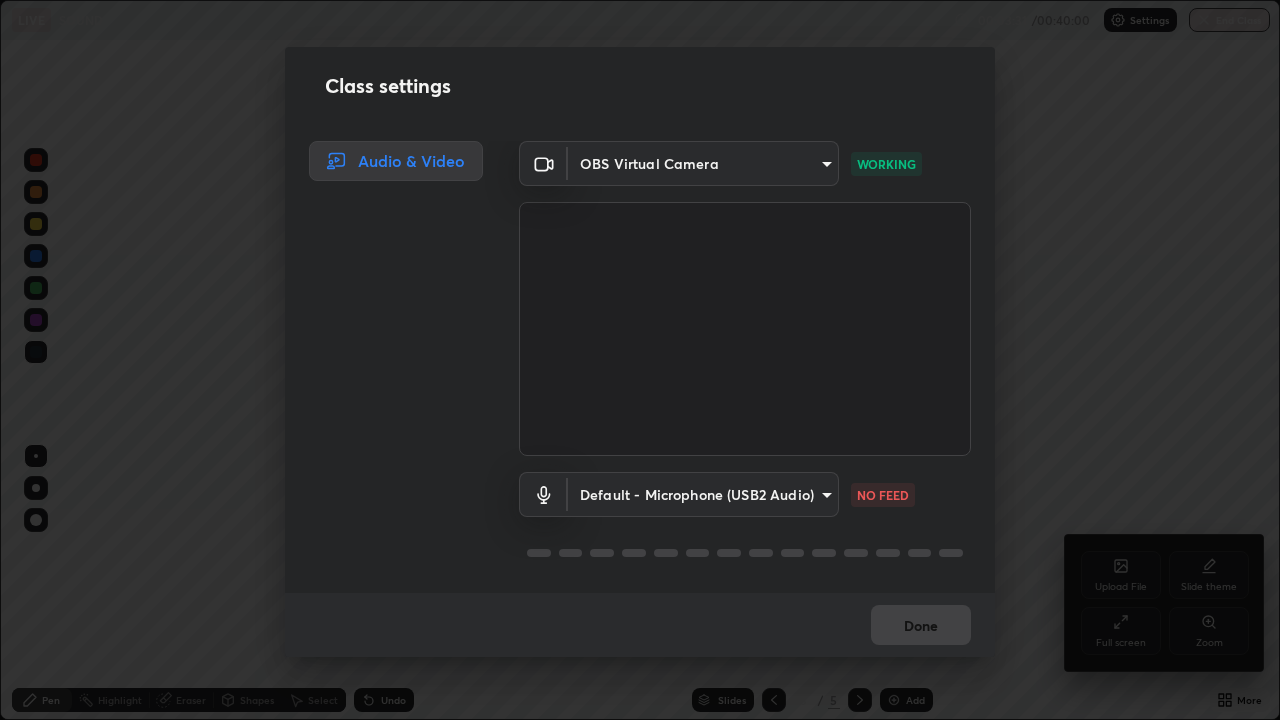 click on "Class settings Audio & Video OBS Virtual Camera [HASH] WORKING Default - Microphone (USB2 Audio) default NO FEED Done" at bounding box center [640, 360] 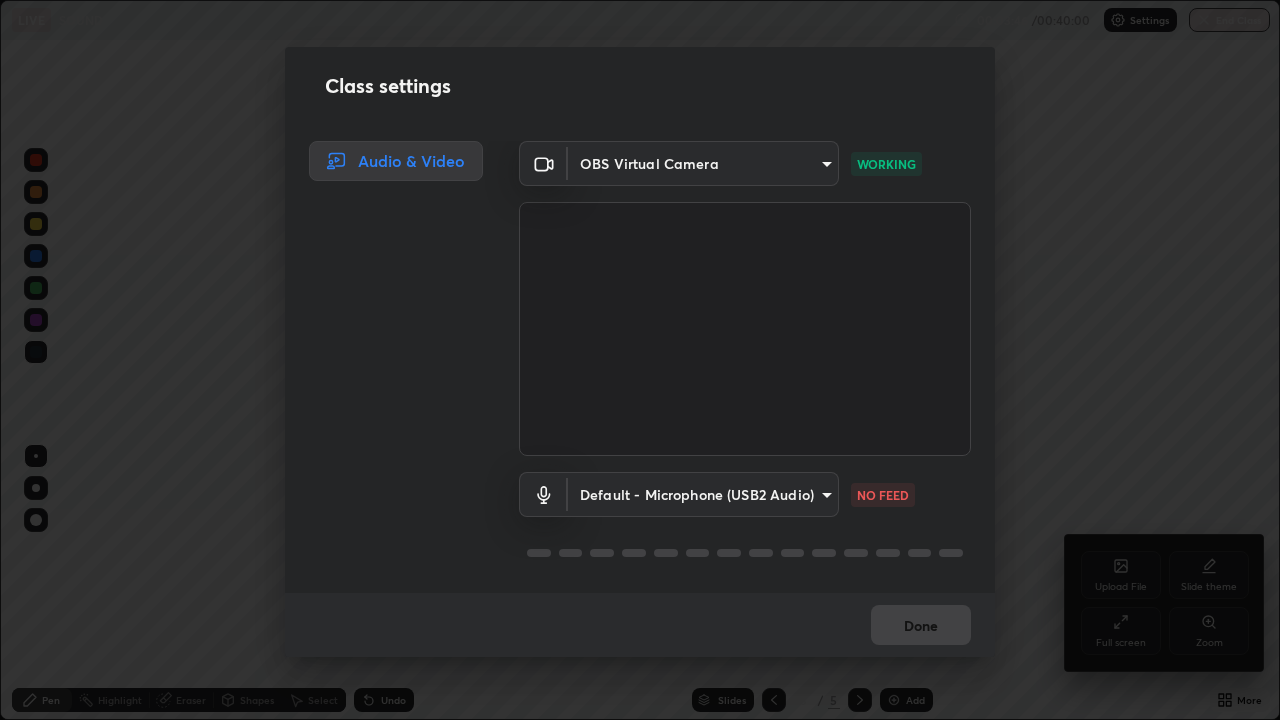 click on "Class settings Audio & Video OBS Virtual Camera [HASH] WORKING Default - Microphone (USB2 Audio) default NO FEED Done" at bounding box center (640, 360) 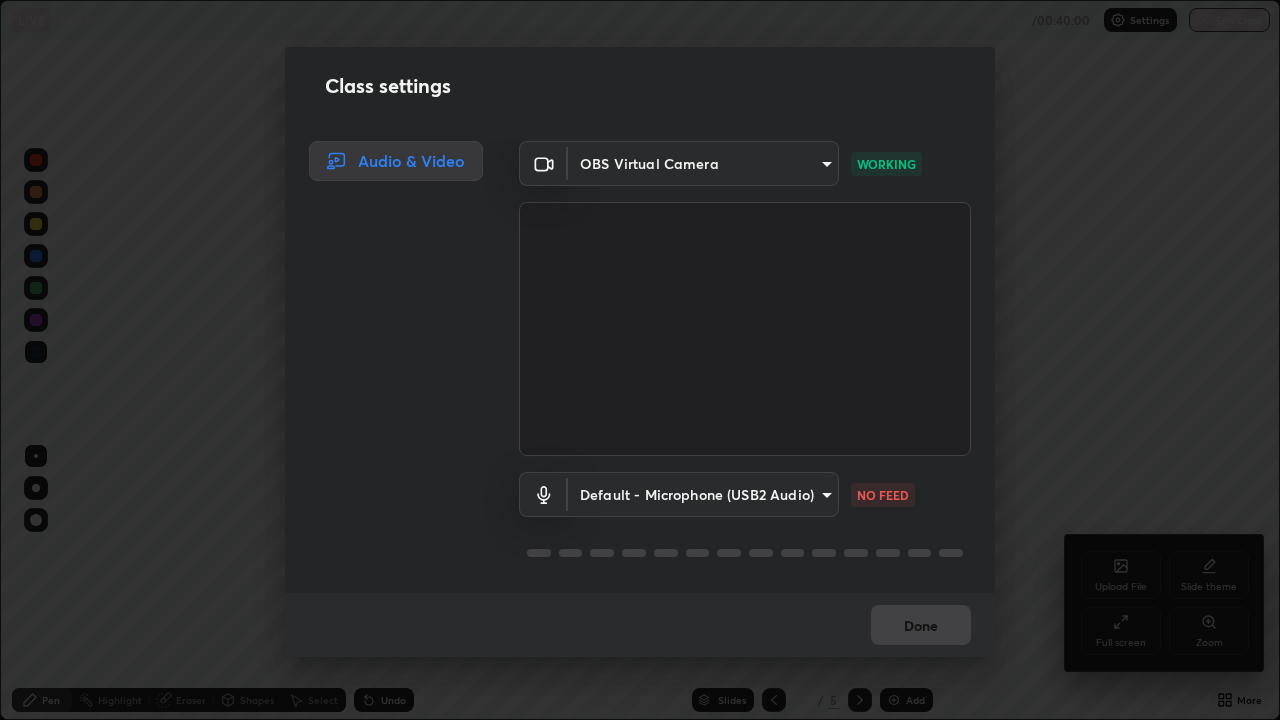 click on "Class settings Audio & Video OBS Virtual Camera [HASH] WORKING Default - Microphone (USB2 Audio) default NO FEED Done" at bounding box center [640, 360] 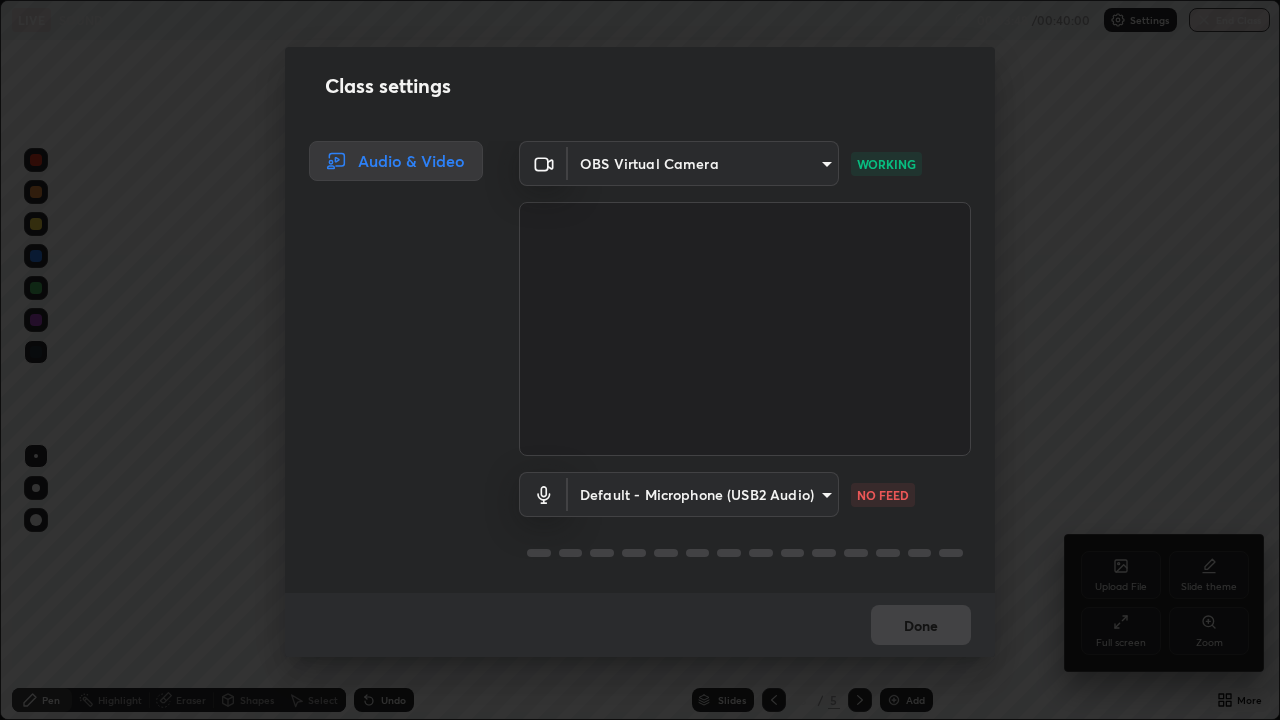click on "Erase all LIVE SOUND 00:03:48 /  00:40:00 Settings End Class Setting up your live class SOUND • L3 of Course On Physics for Foundation Class VIII 1 [YEAR] [FIRST] [LAST] Pen Highlight Eraser Shapes Select Undo Slides 3 / 5 Add More Enable hand raising Enable raise hand to speak to learners. Once enabled, chat will be turned off temporarily. Enable x   No doubts shared Encourage your learners to ask a doubt for better clarity Report an issue Reason for reporting Buffering Chat not working Audio - Video sync issue Educator video quality low ​ Attach an image Report Upload File Slide theme Full screen Zoom Class settings Audio & Video OBS Virtual Camera [HASH] WORKING Default - Microphone (USB2 Audio) default NO FEED Done" at bounding box center (640, 360) 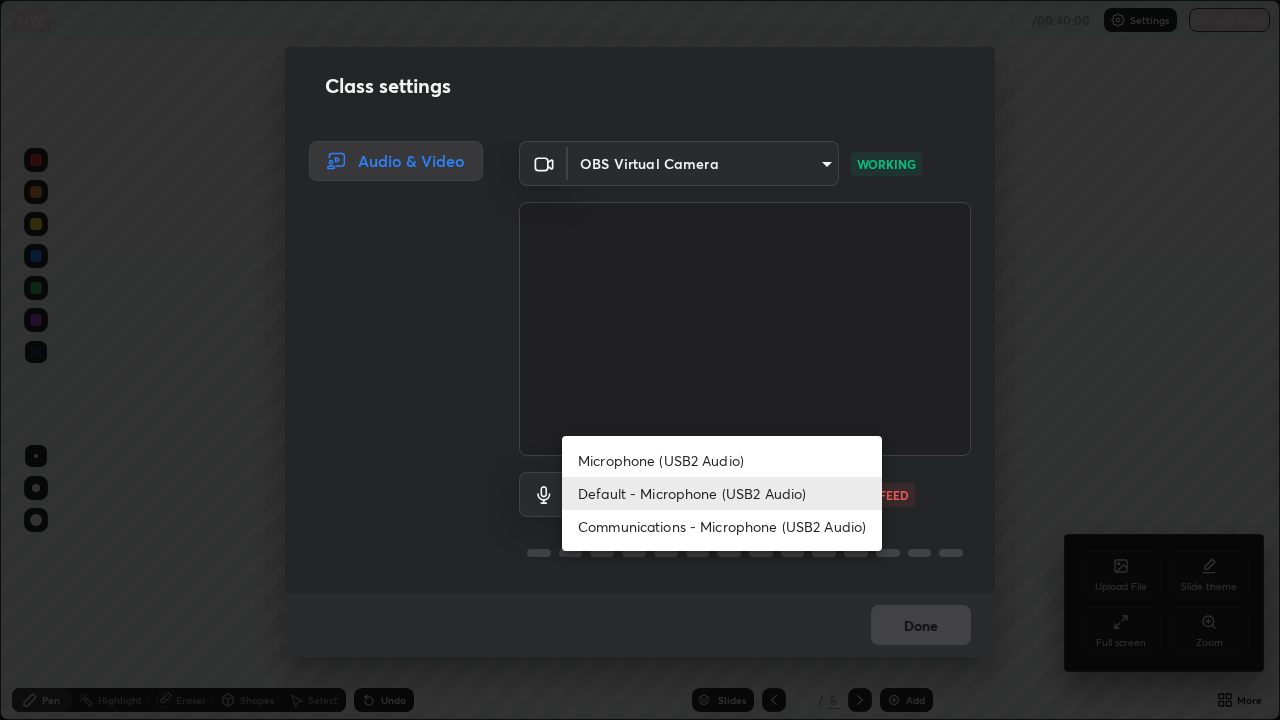 click on "Default - Microphone (USB2 Audio)" at bounding box center (722, 493) 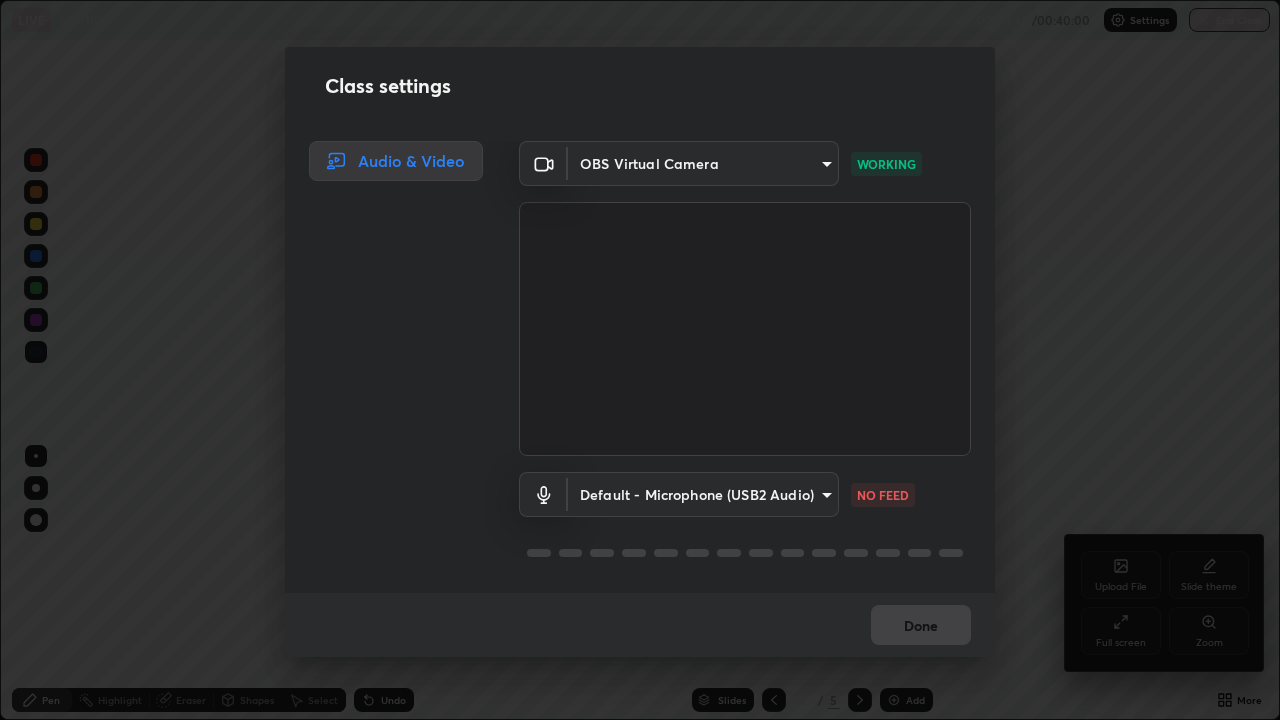 click on "Class settings Audio & Video OBS Virtual Camera [HASH] WORKING Default - Microphone (USB2 Audio) default NO FEED Done" at bounding box center (640, 360) 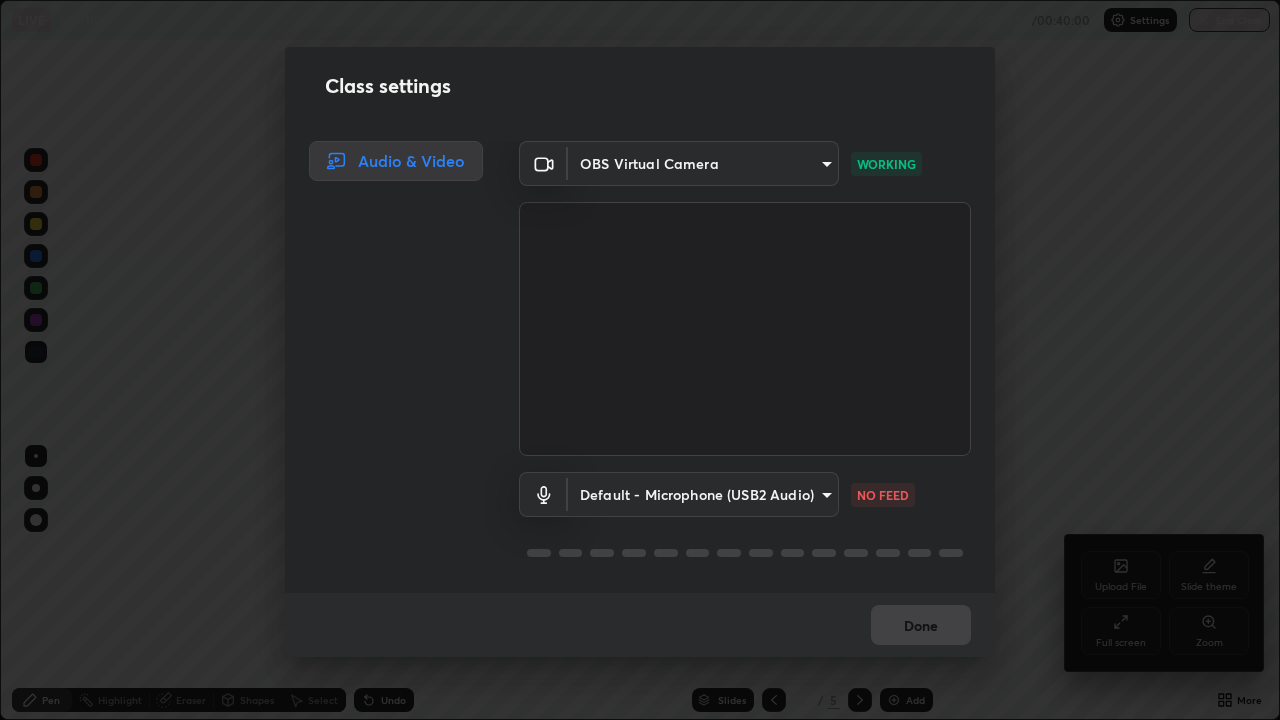 click on "Audio & Video" at bounding box center [396, 161] 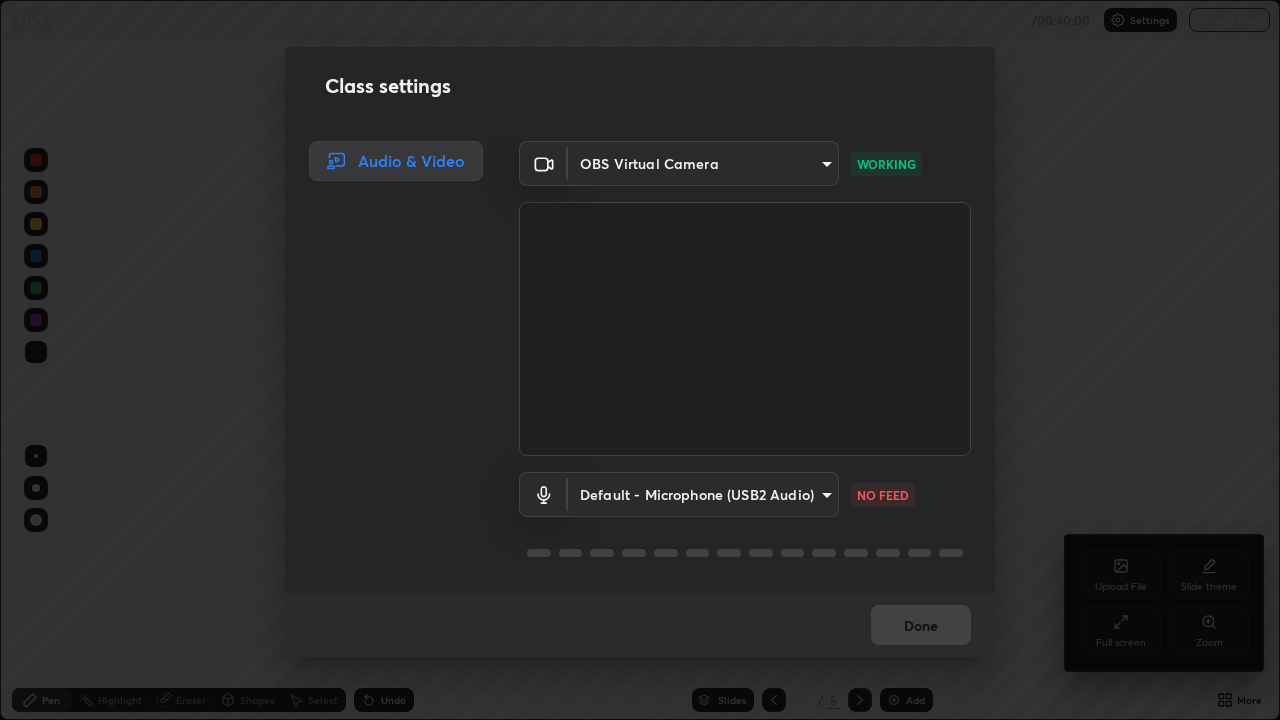click on "Class settings Audio & Video OBS Virtual Camera [HASH] WORKING Default - Microphone (USB2 Audio) default NO FEED Done" at bounding box center [640, 360] 